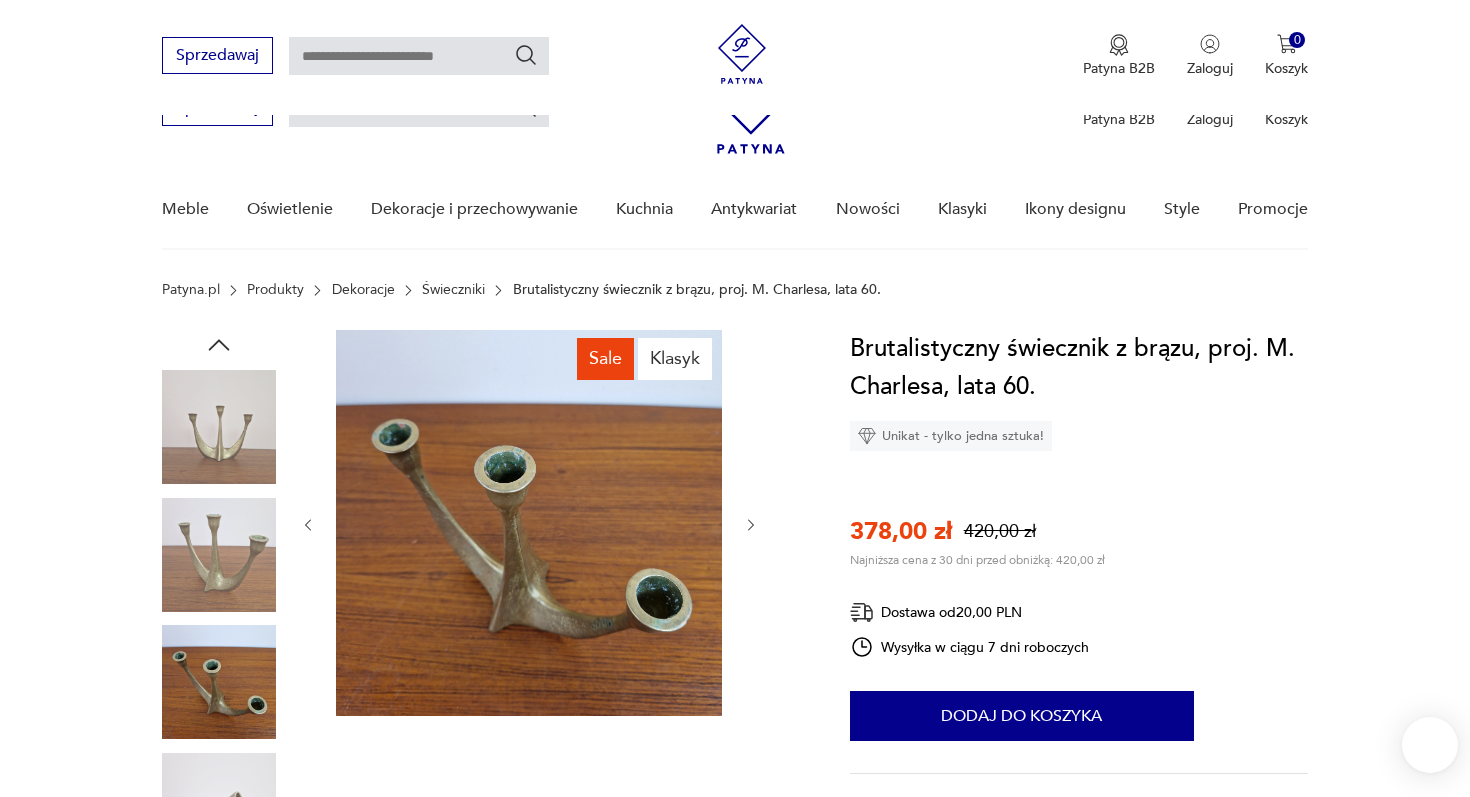 scroll, scrollTop: 658, scrollLeft: 0, axis: vertical 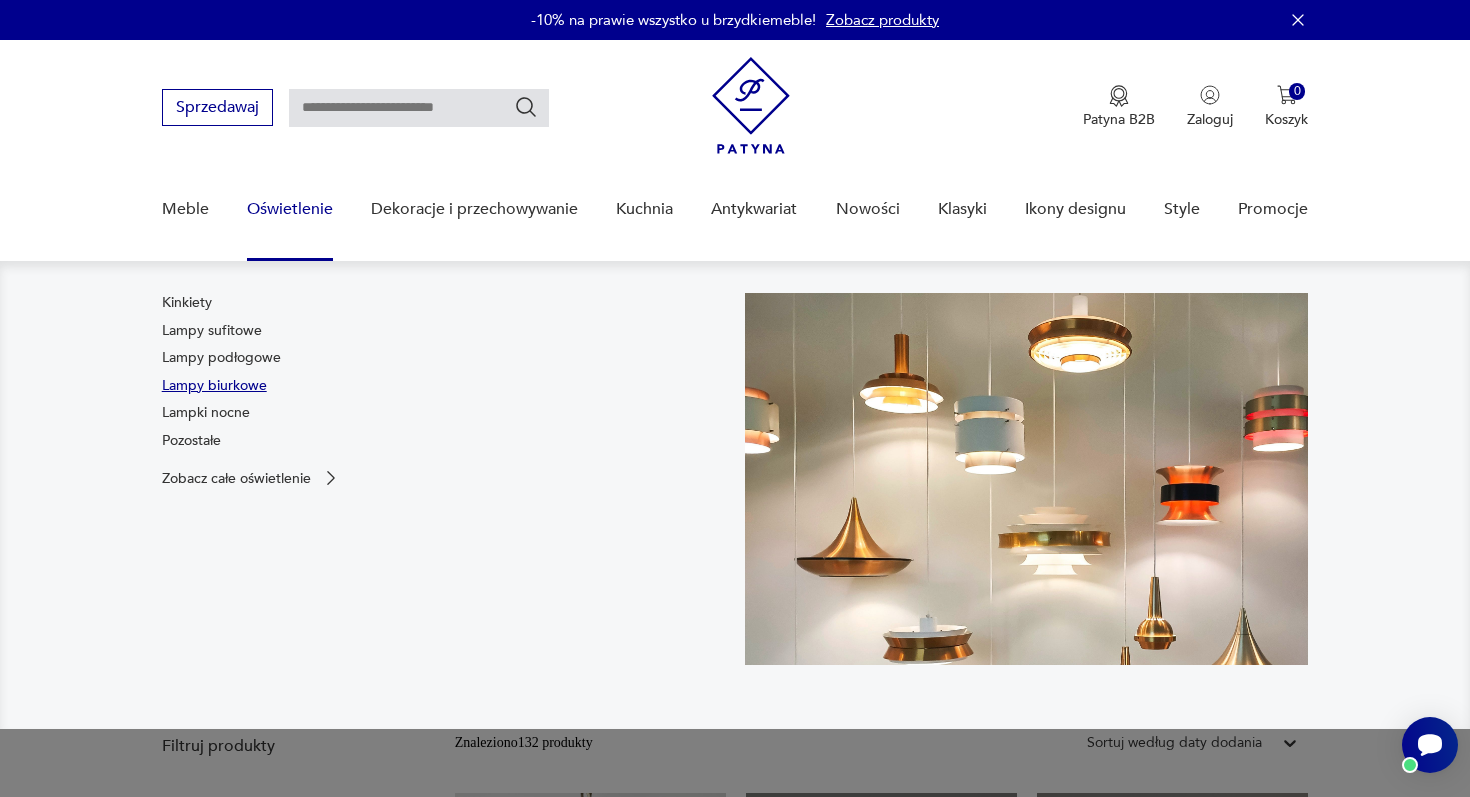 click on "Lampy biurkowe" at bounding box center (214, 386) 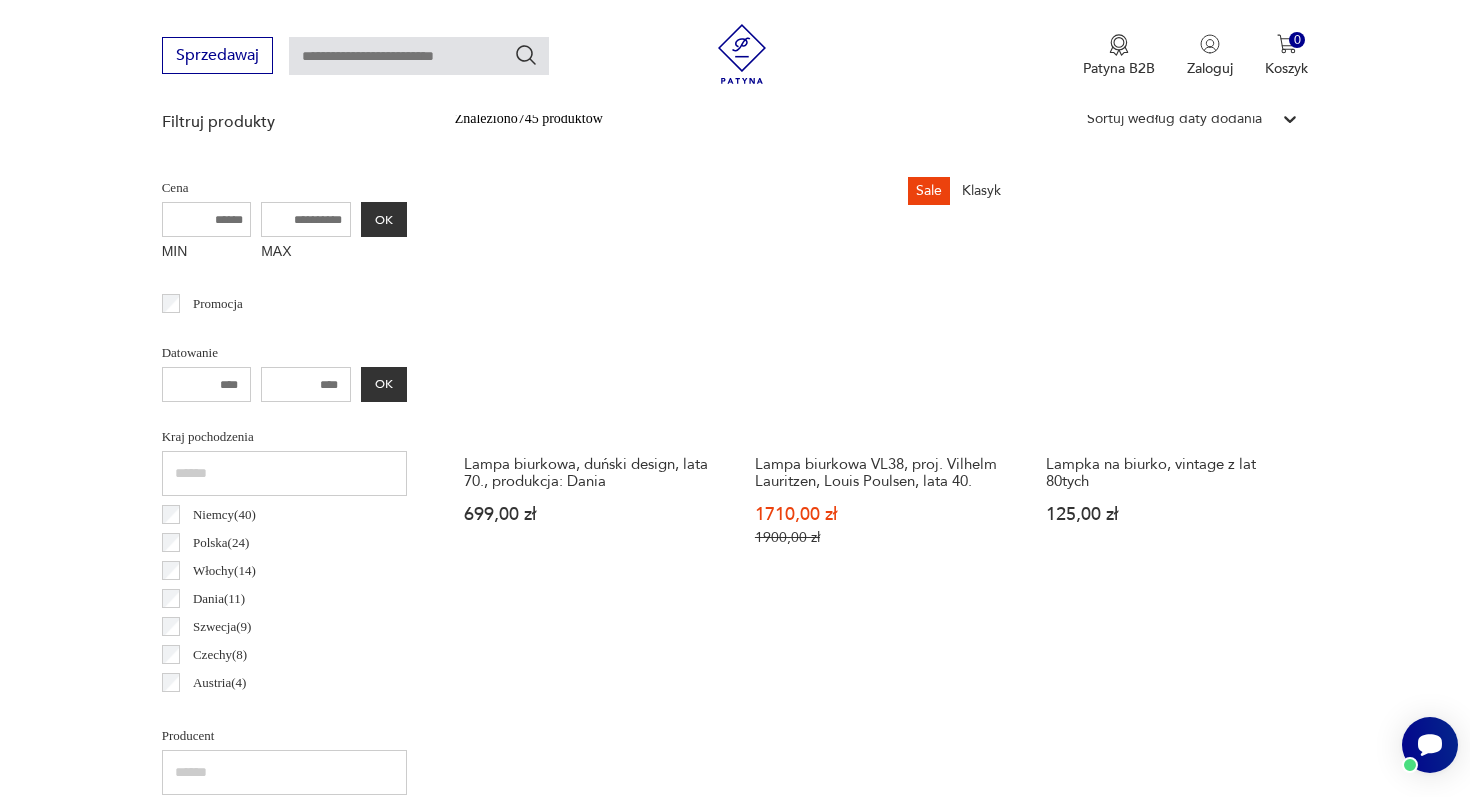 scroll, scrollTop: 678, scrollLeft: 0, axis: vertical 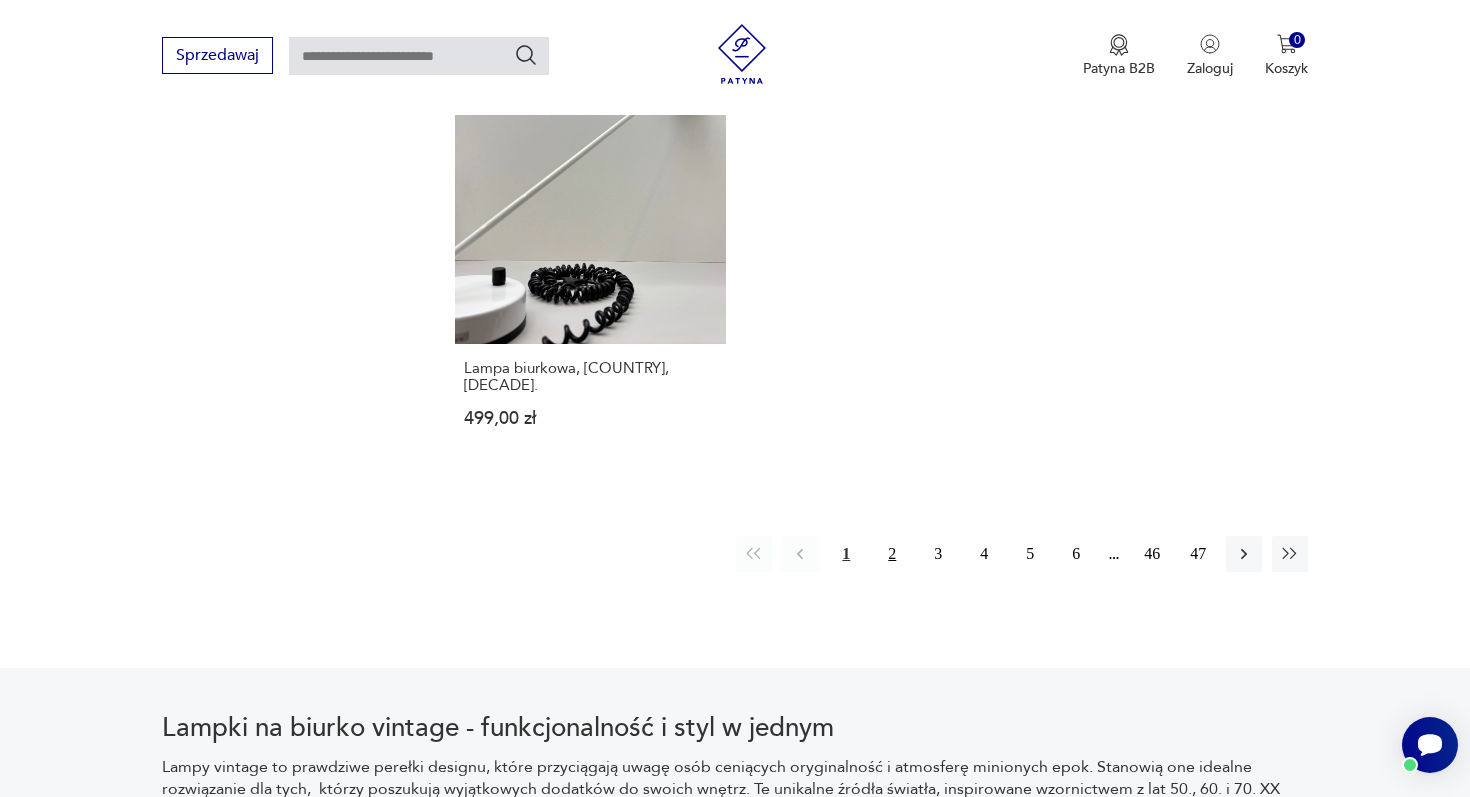 click on "2" at bounding box center [892, 554] 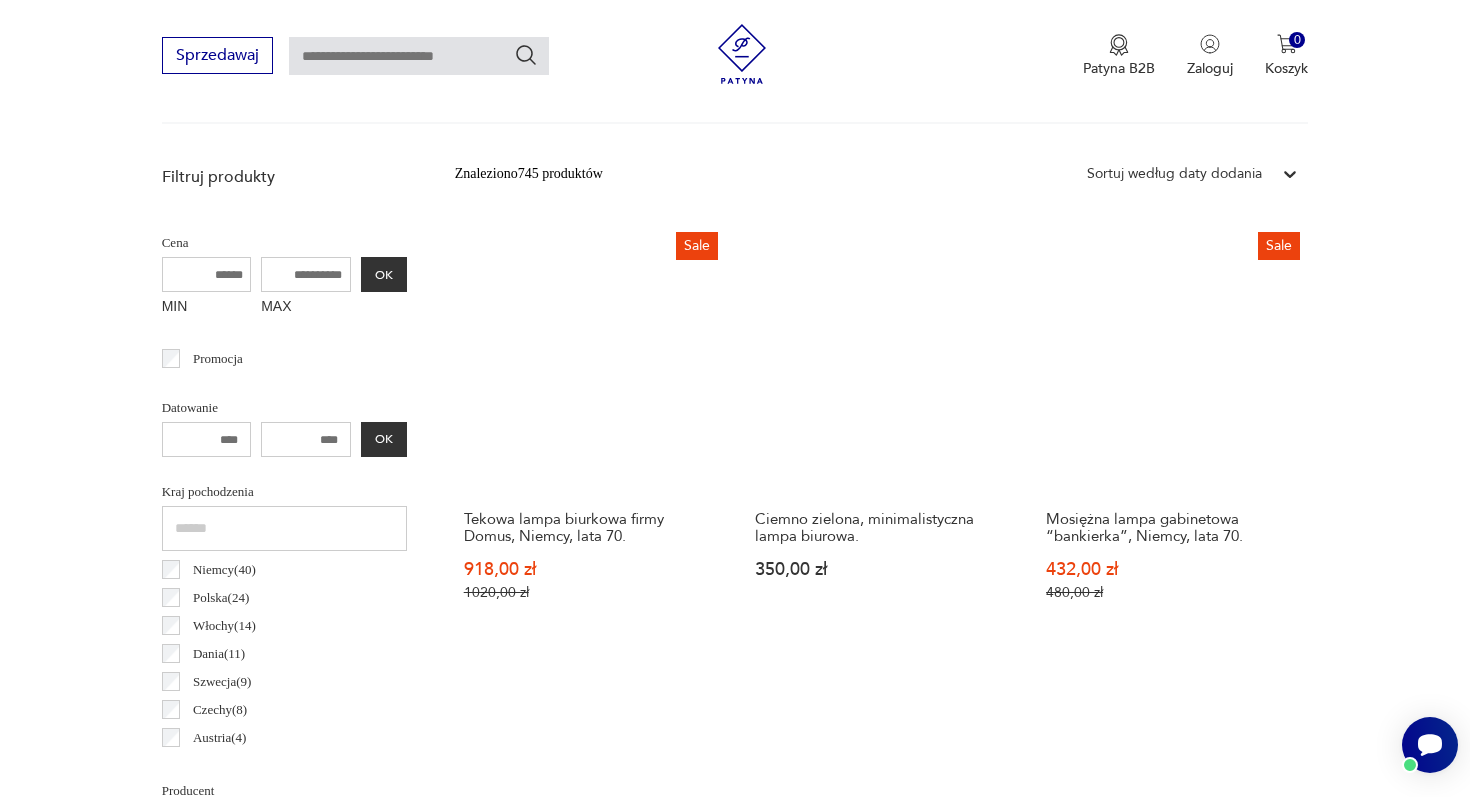 scroll, scrollTop: 575, scrollLeft: 0, axis: vertical 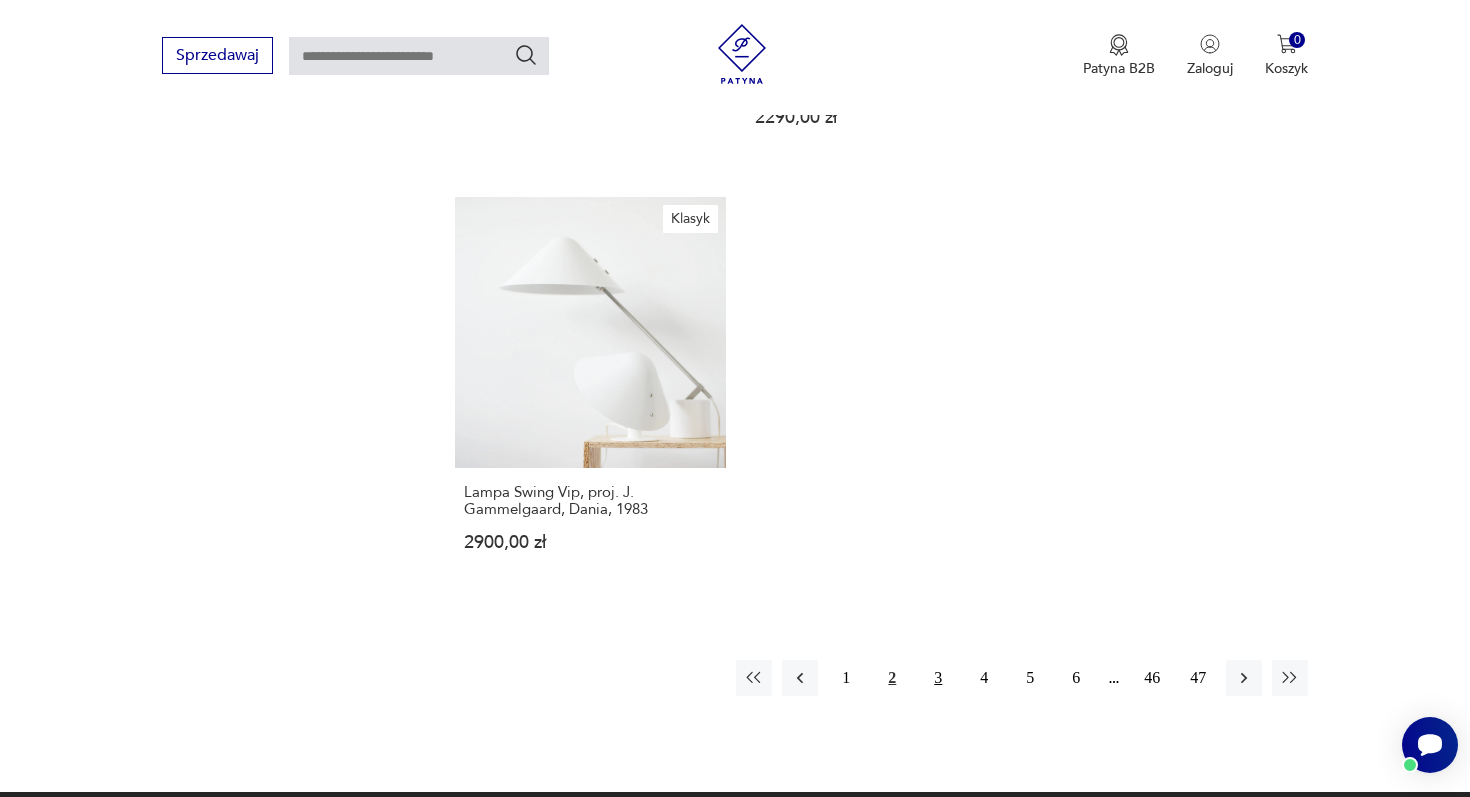 click on "3" at bounding box center (938, 678) 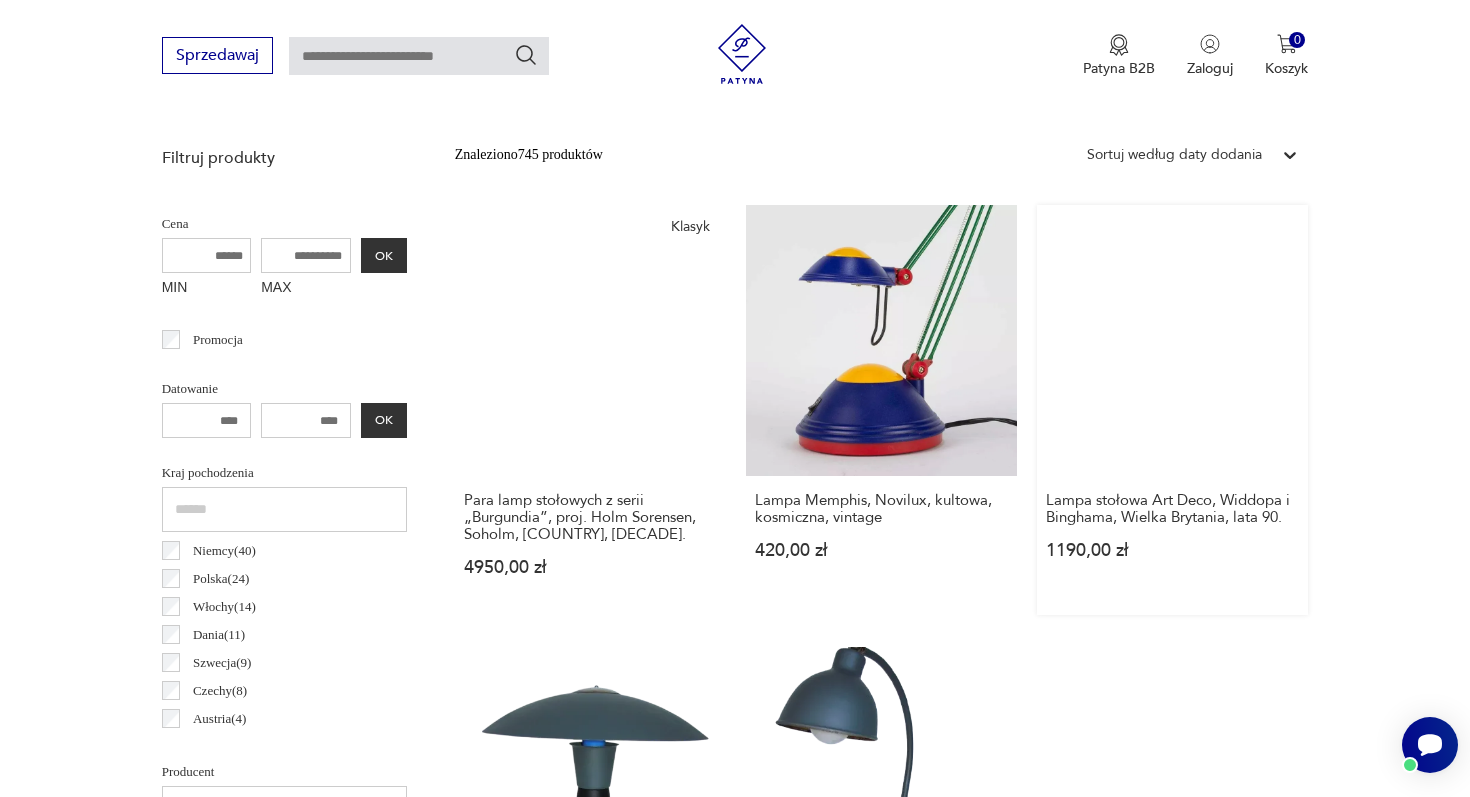 scroll, scrollTop: 636, scrollLeft: 0, axis: vertical 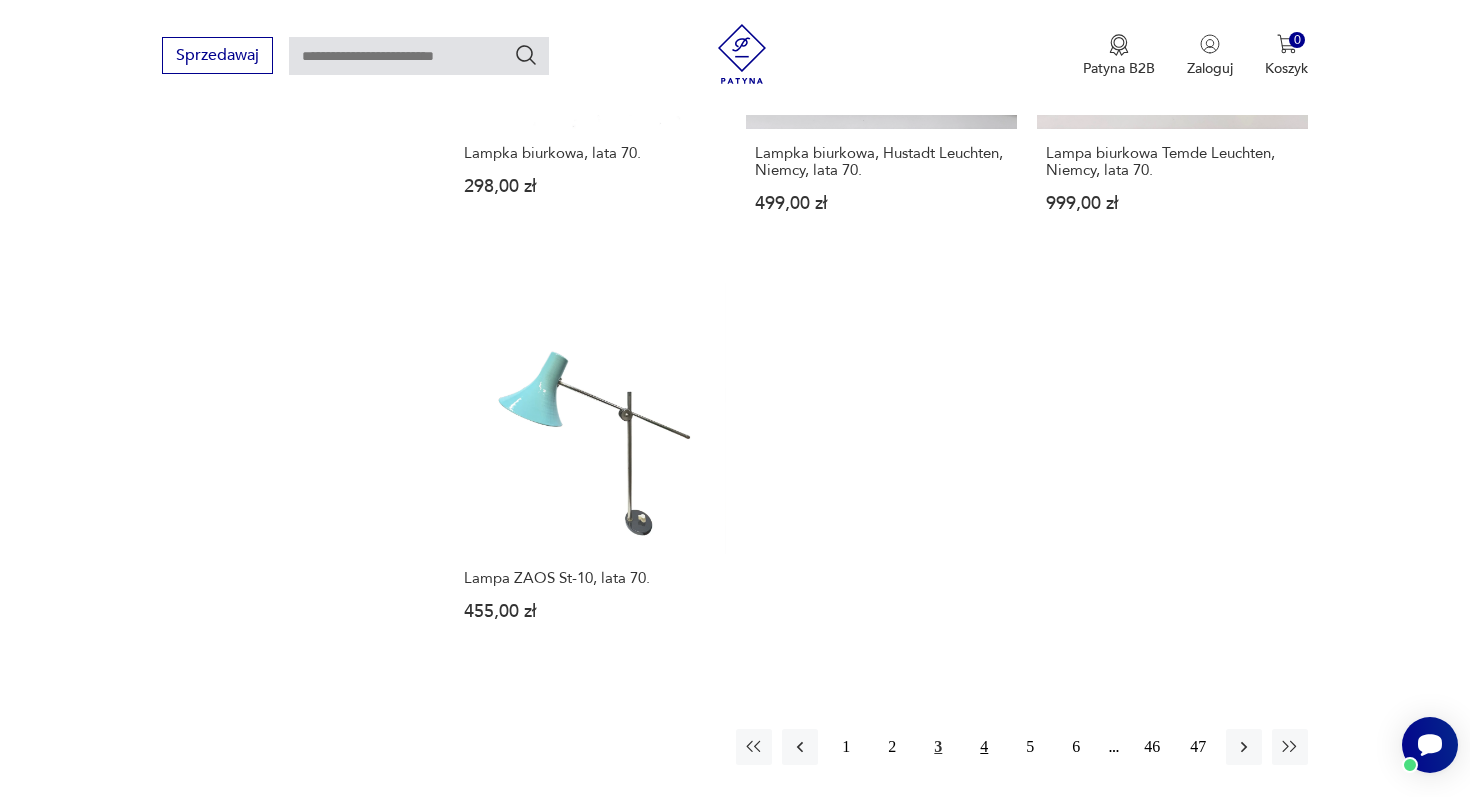 click on "4" at bounding box center [984, 747] 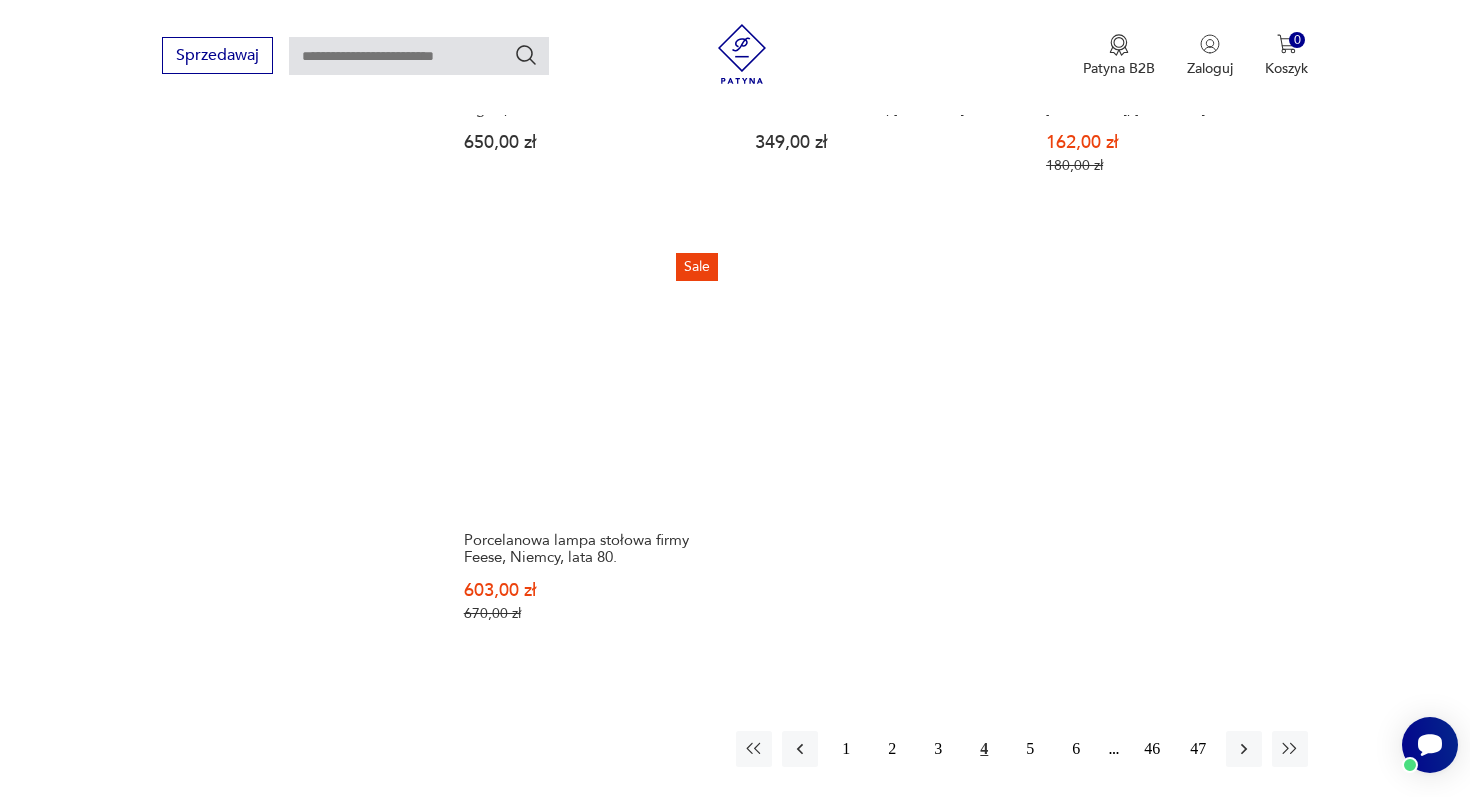 scroll, scrollTop: 2811, scrollLeft: 0, axis: vertical 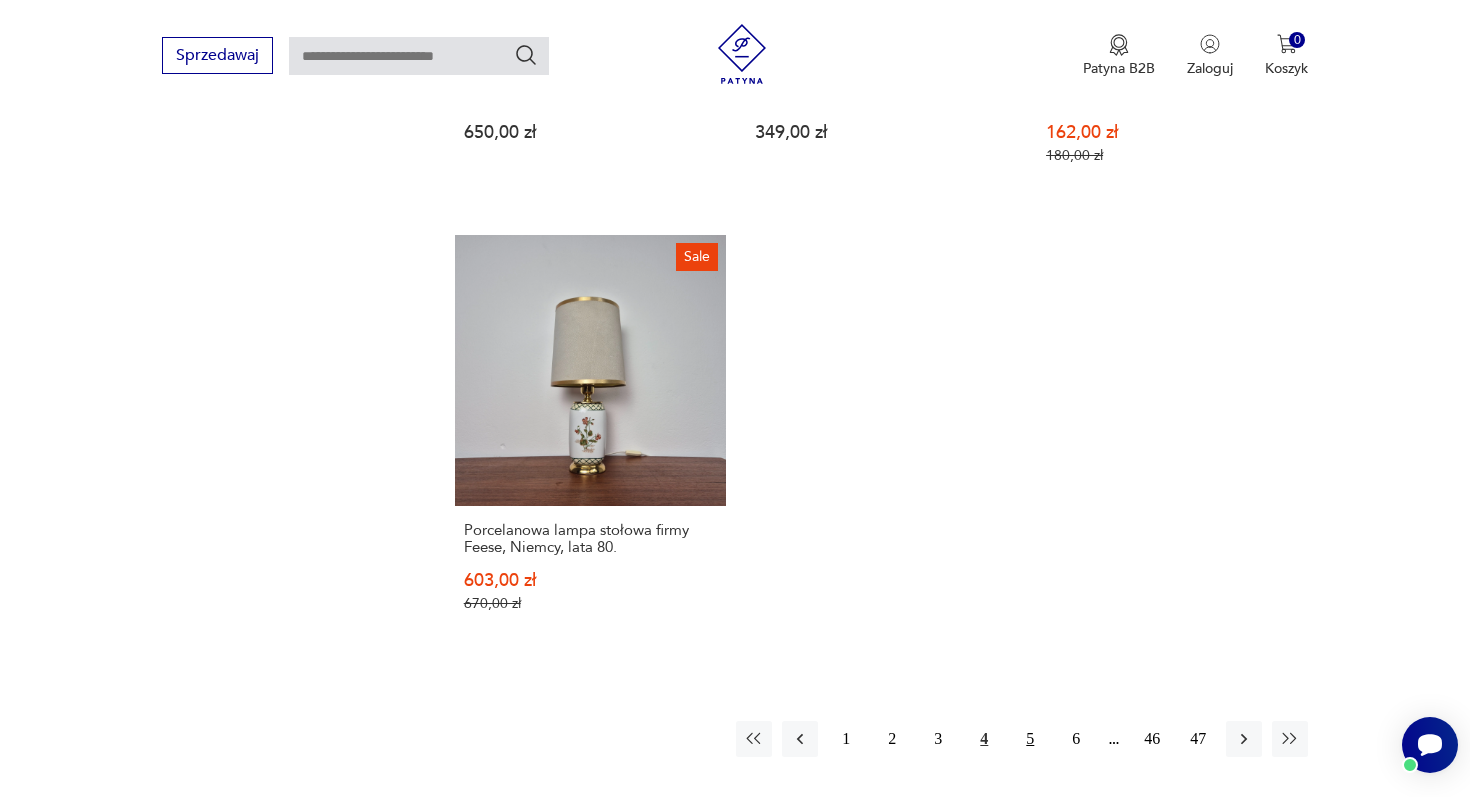 click on "5" at bounding box center [1030, 739] 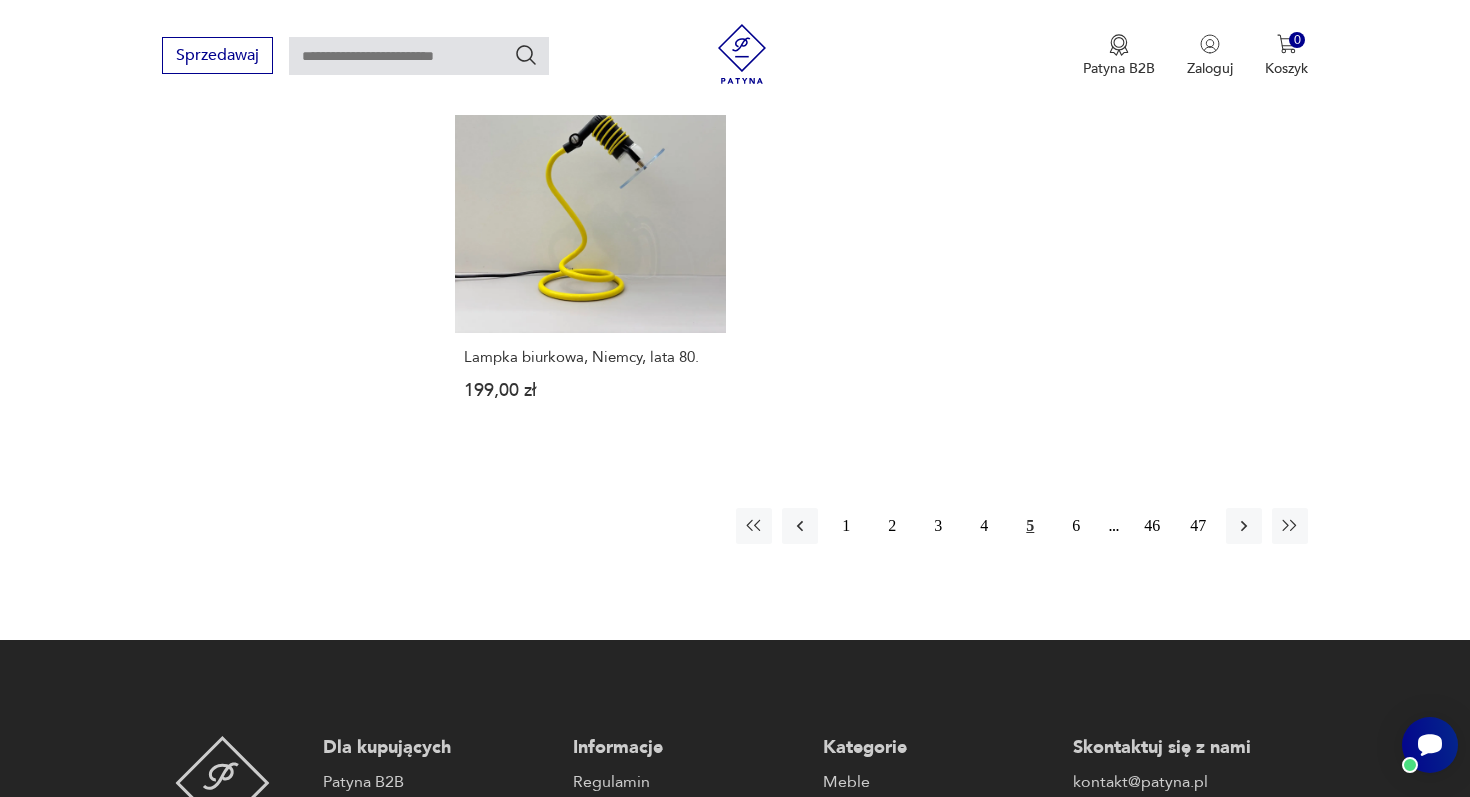 scroll, scrollTop: 3001, scrollLeft: 0, axis: vertical 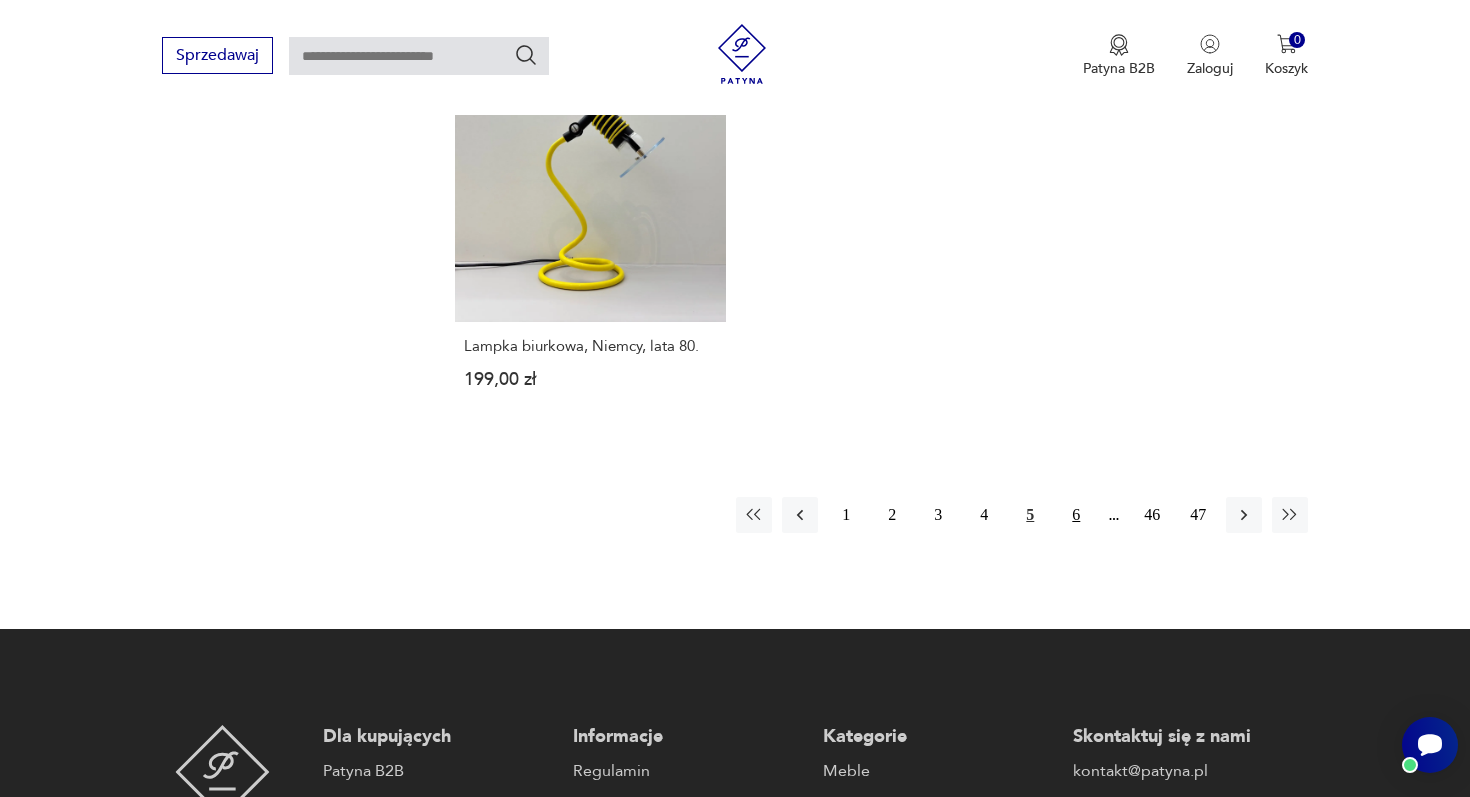 click on "6" at bounding box center [1076, 515] 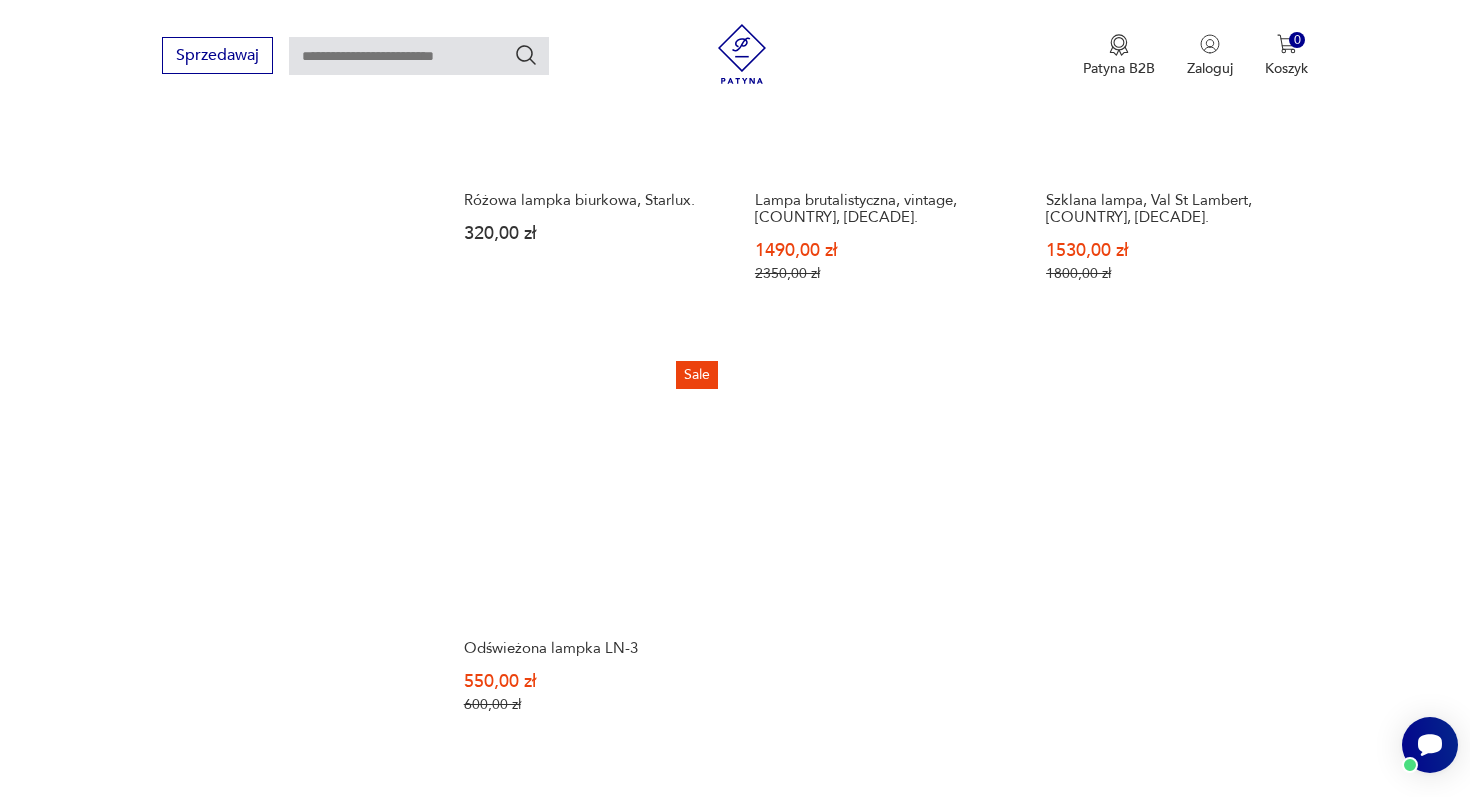 scroll, scrollTop: 2854, scrollLeft: 0, axis: vertical 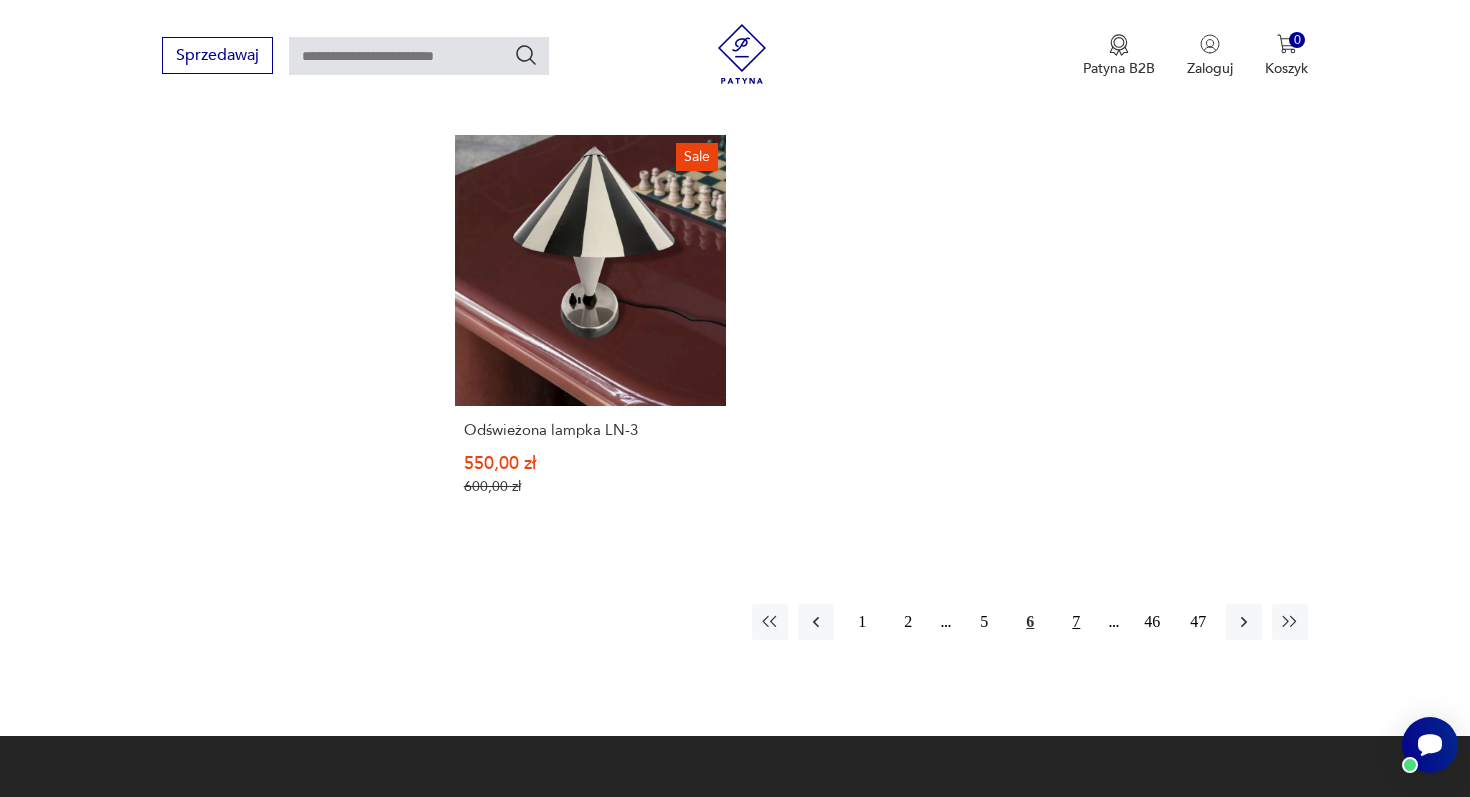 click on "7" at bounding box center (1076, 622) 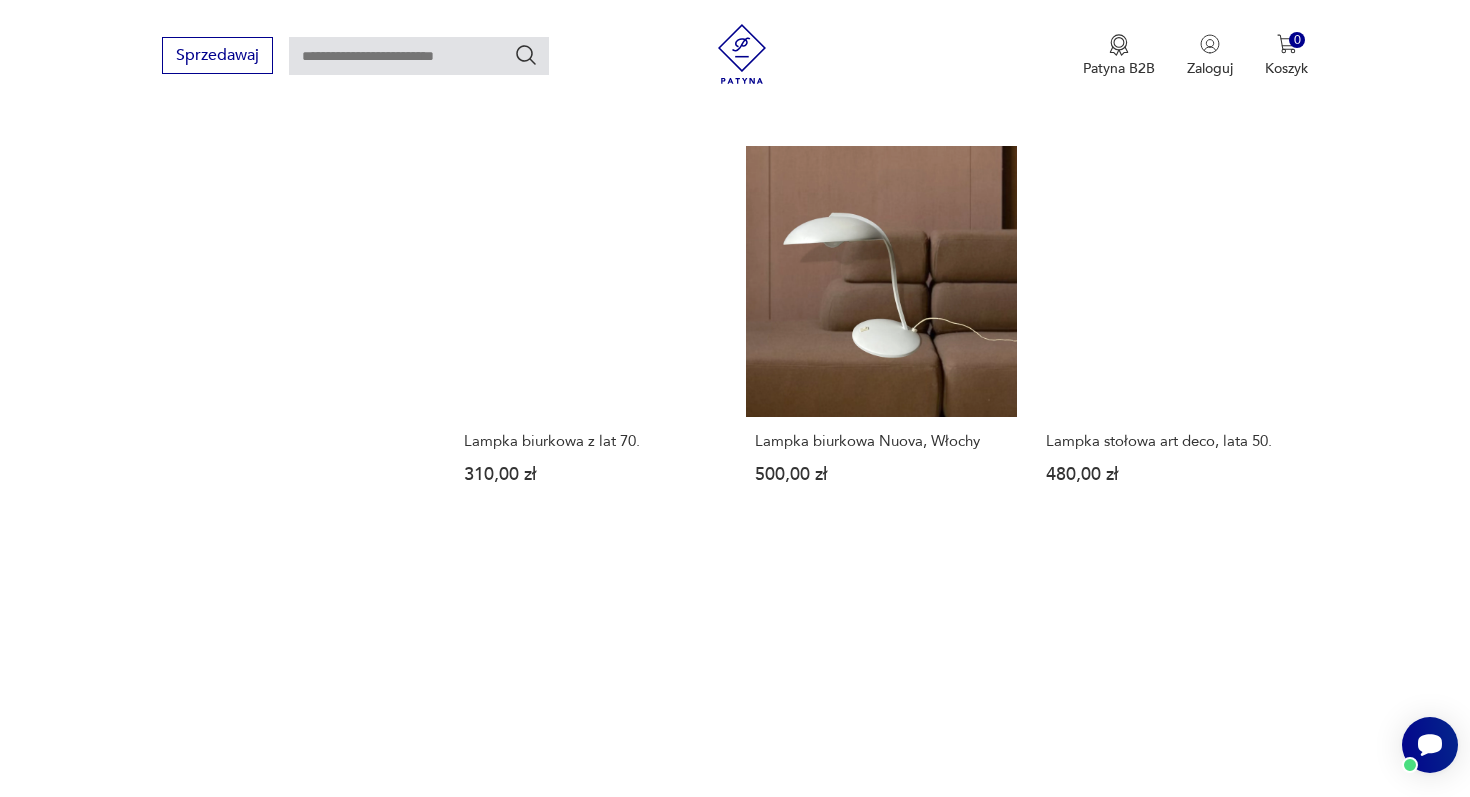 scroll, scrollTop: 2827, scrollLeft: 0, axis: vertical 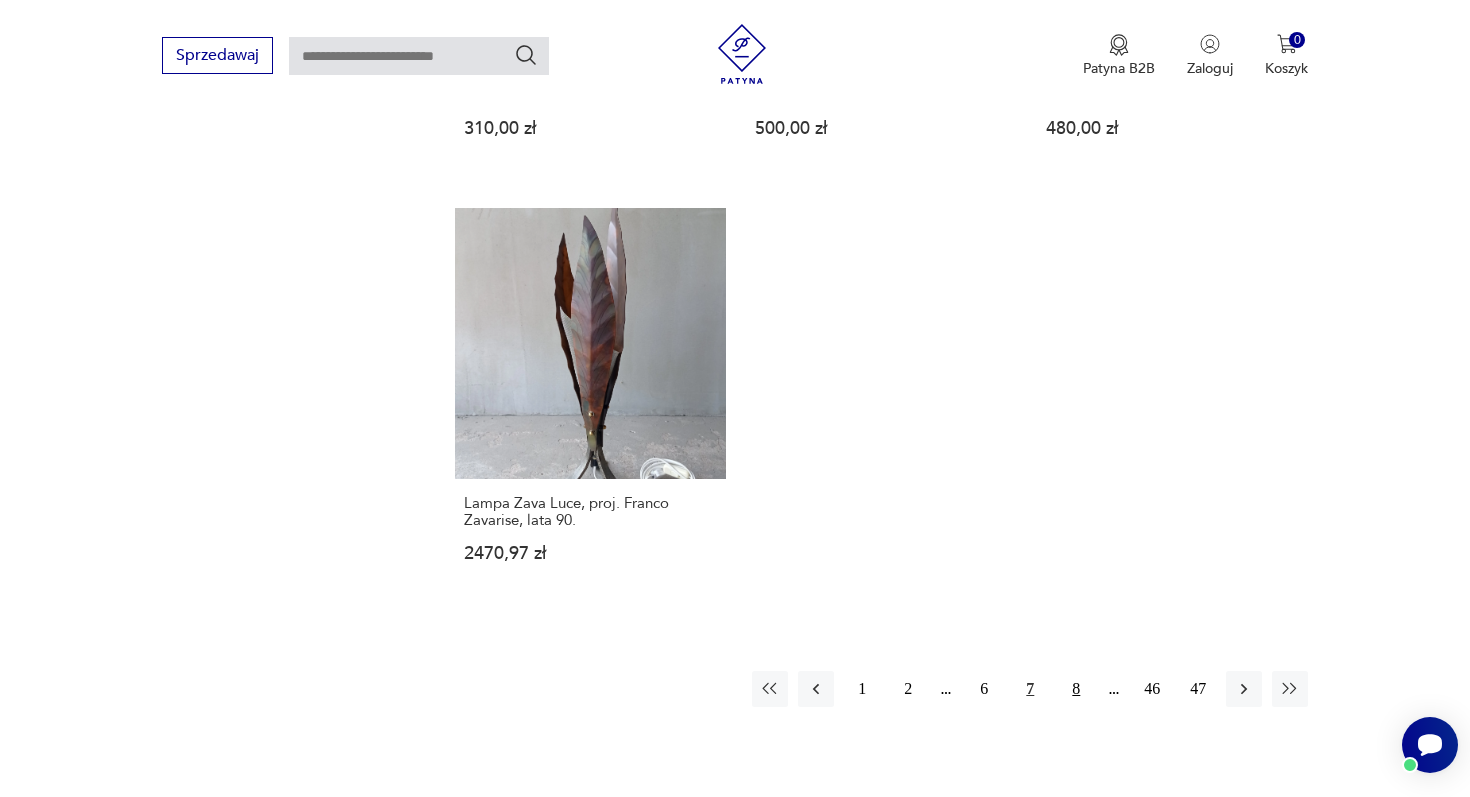 click on "8" at bounding box center [1076, 689] 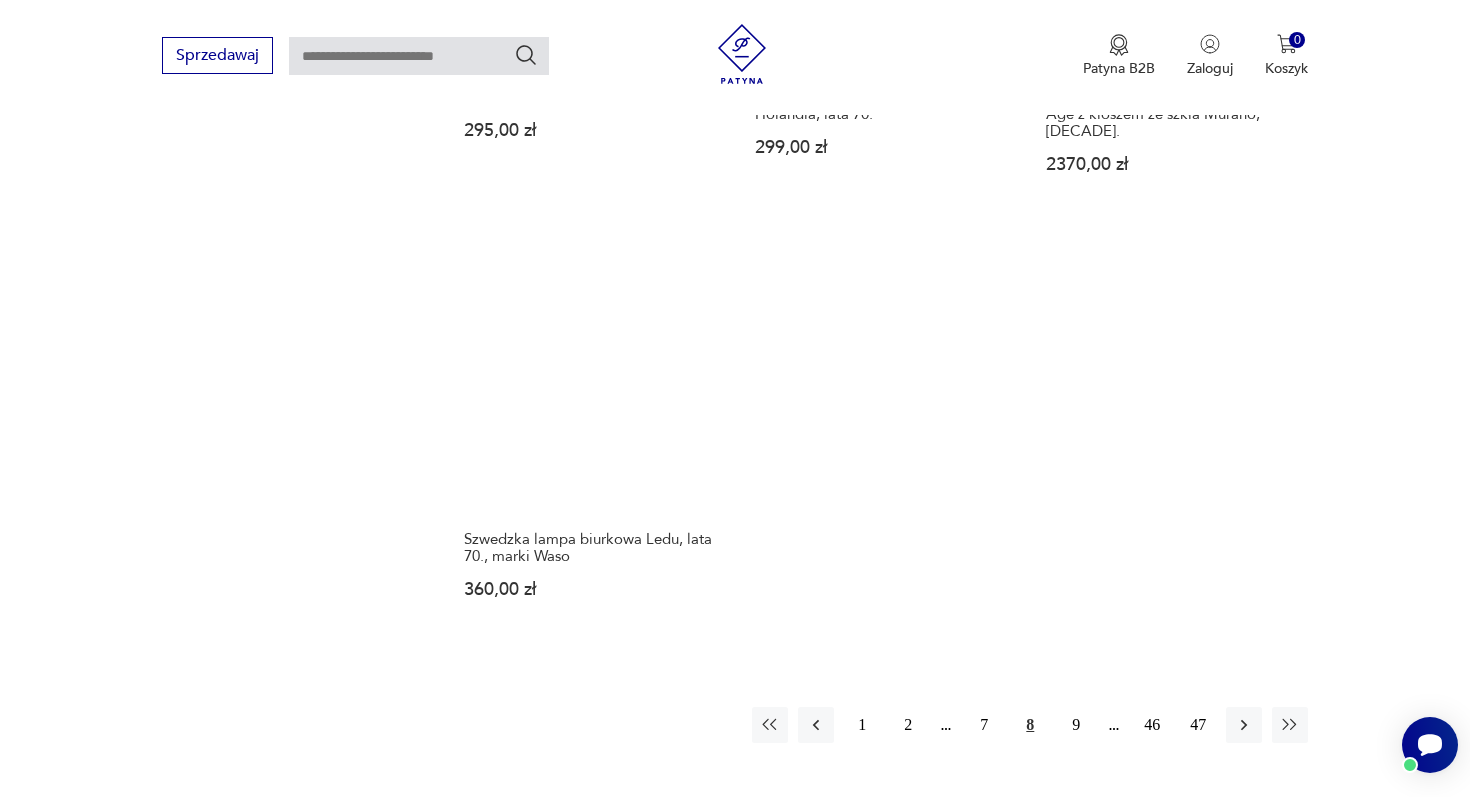 scroll, scrollTop: 2791, scrollLeft: 0, axis: vertical 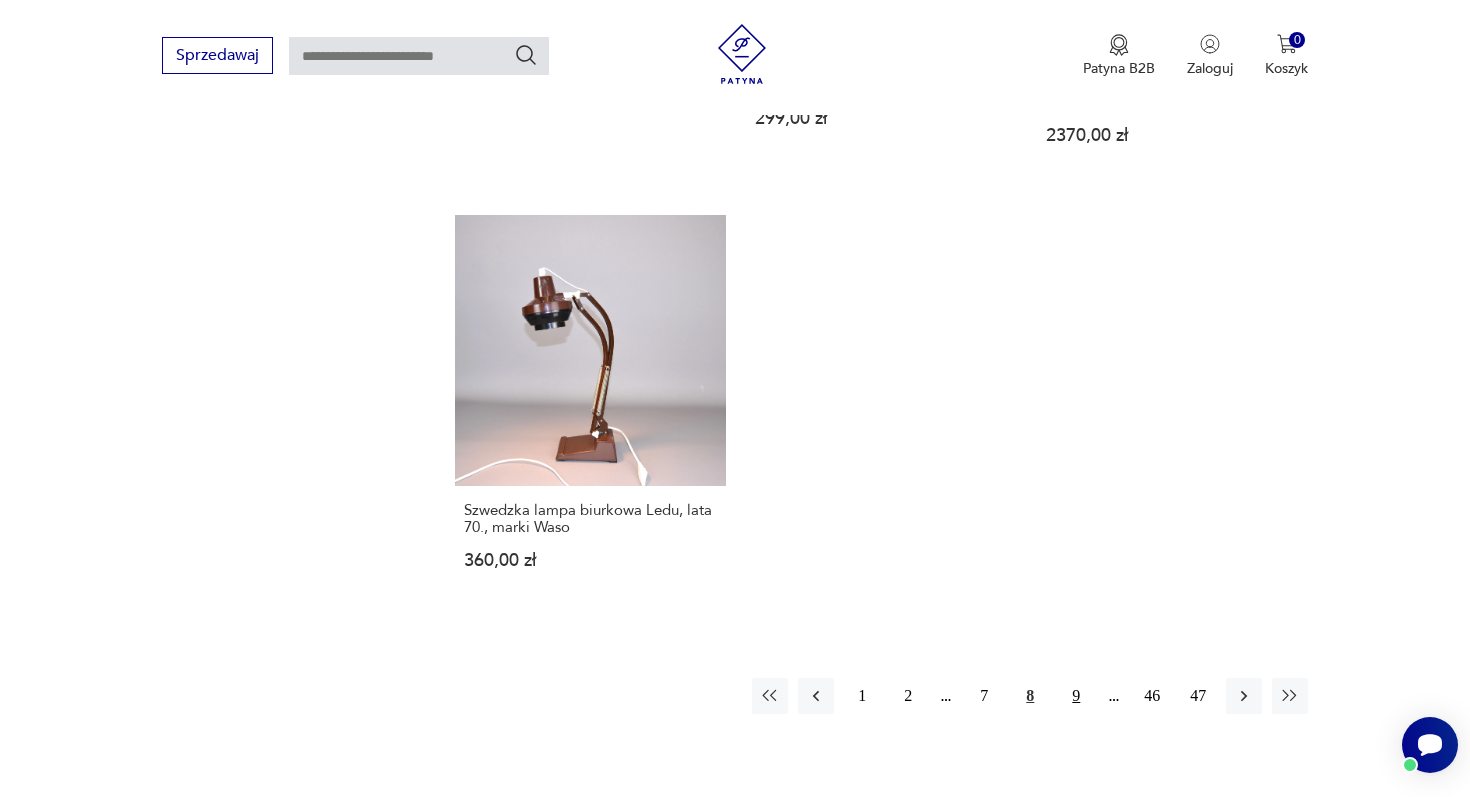 click on "9" at bounding box center [1076, 696] 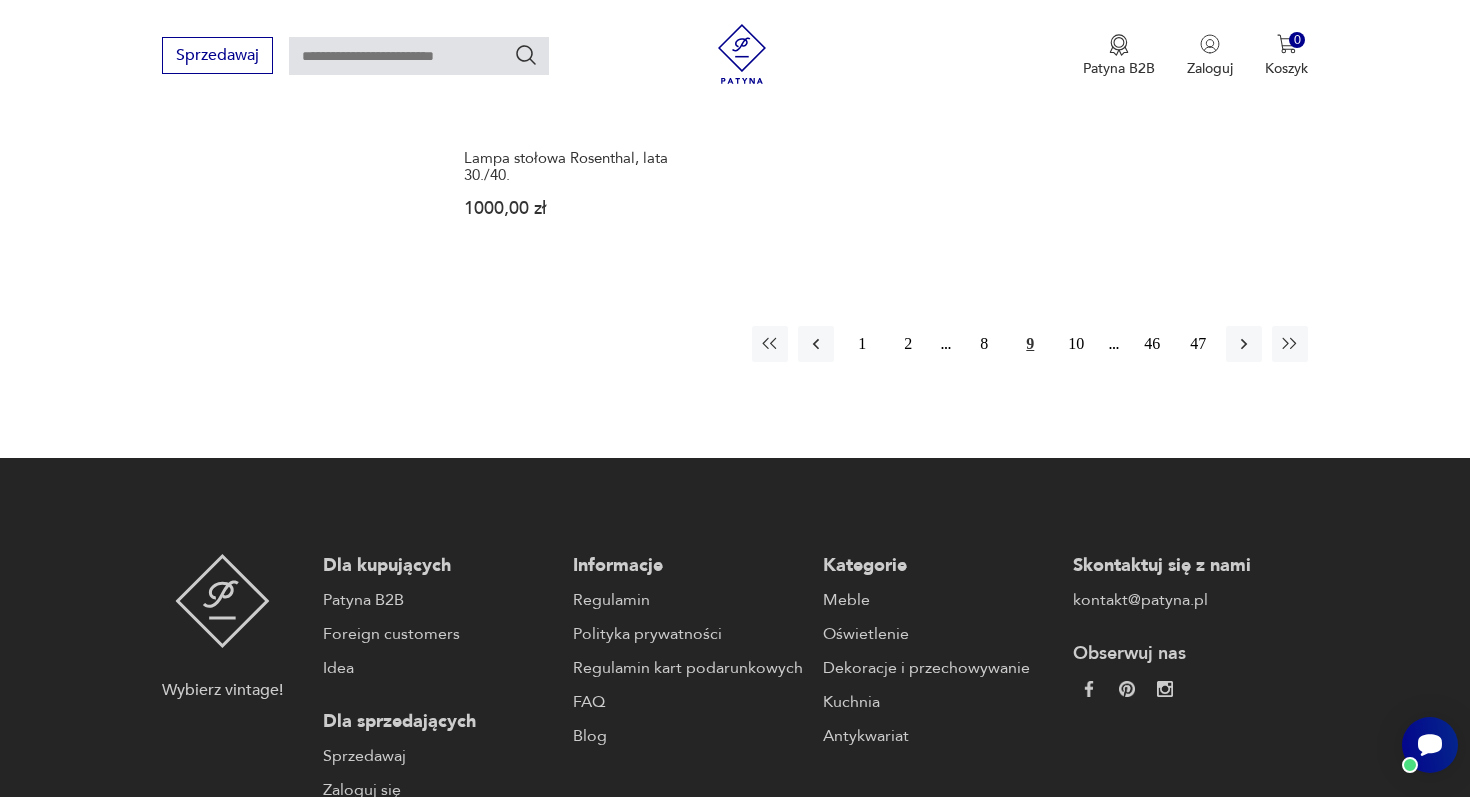 scroll, scrollTop: 3224, scrollLeft: 0, axis: vertical 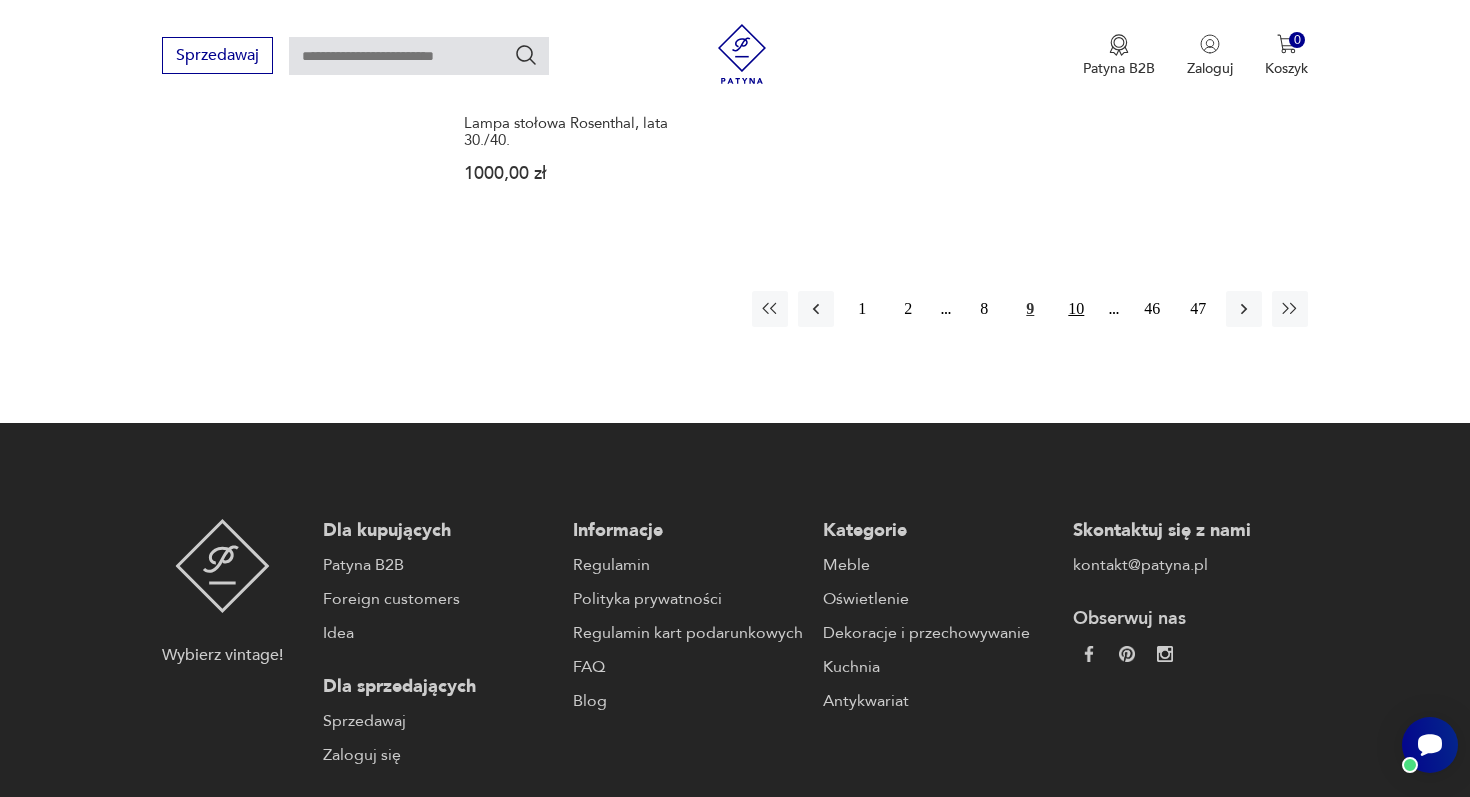 click on "10" at bounding box center [1076, 309] 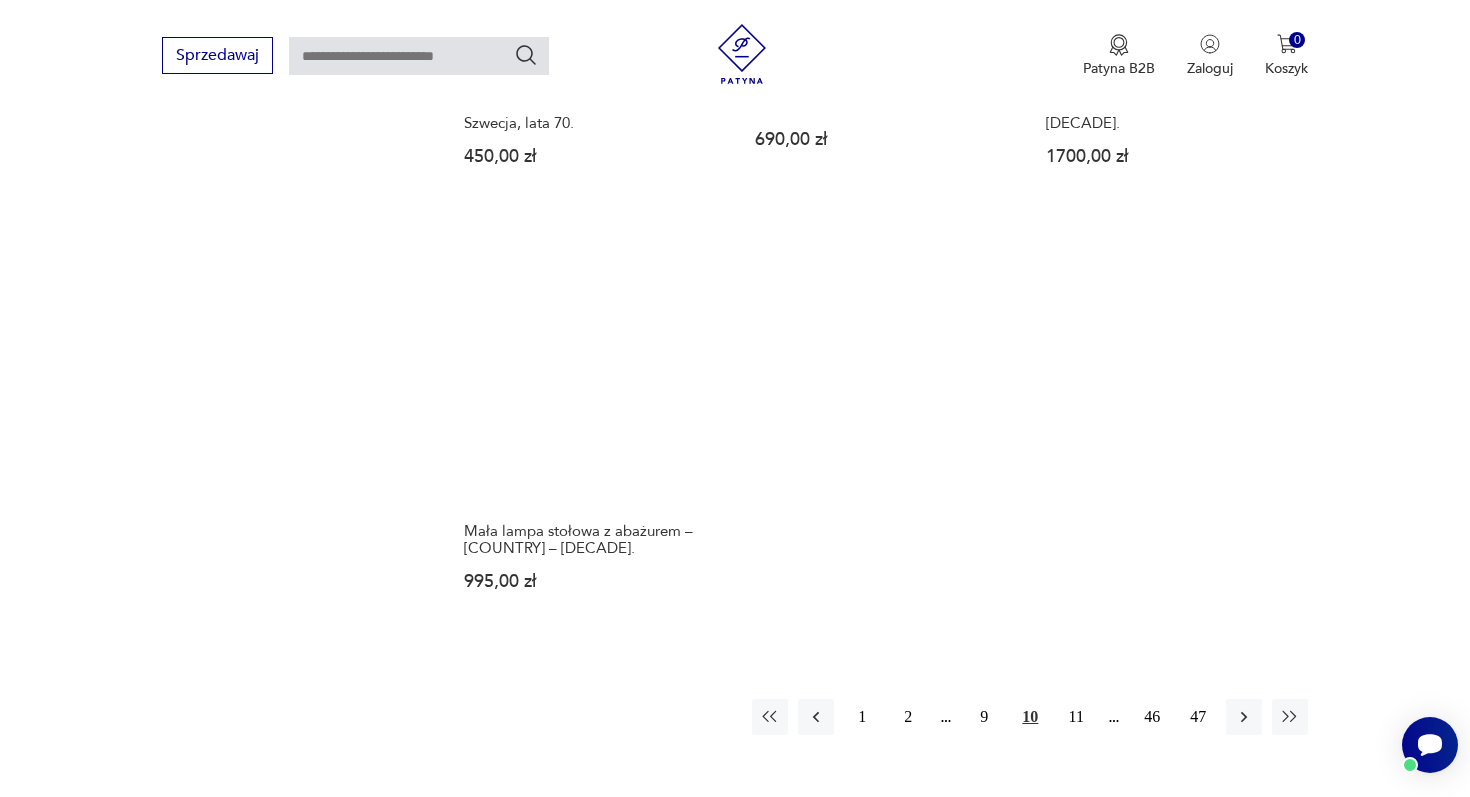 scroll, scrollTop: 2913, scrollLeft: 0, axis: vertical 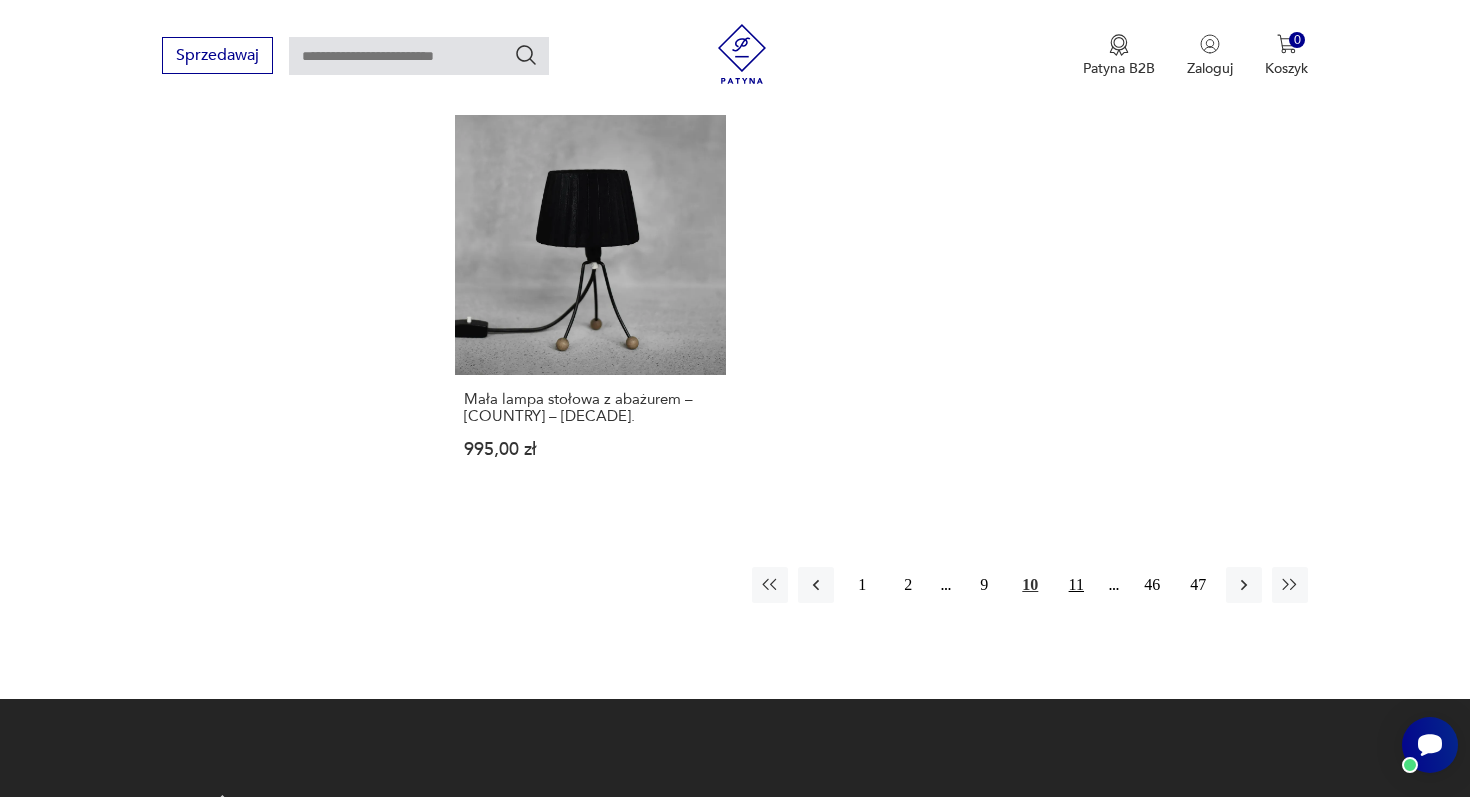 click on "11" at bounding box center (1076, 585) 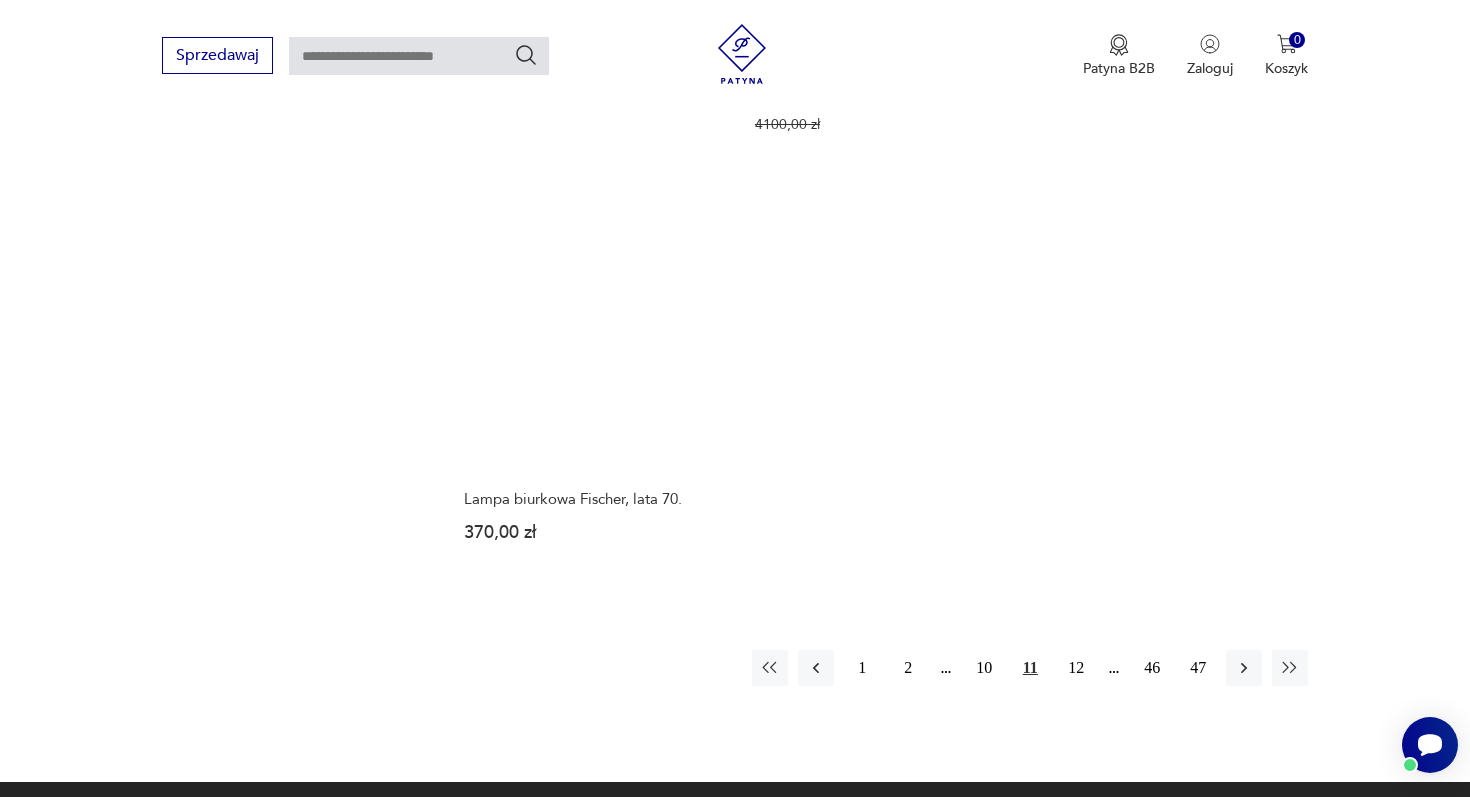 scroll, scrollTop: 2974, scrollLeft: 0, axis: vertical 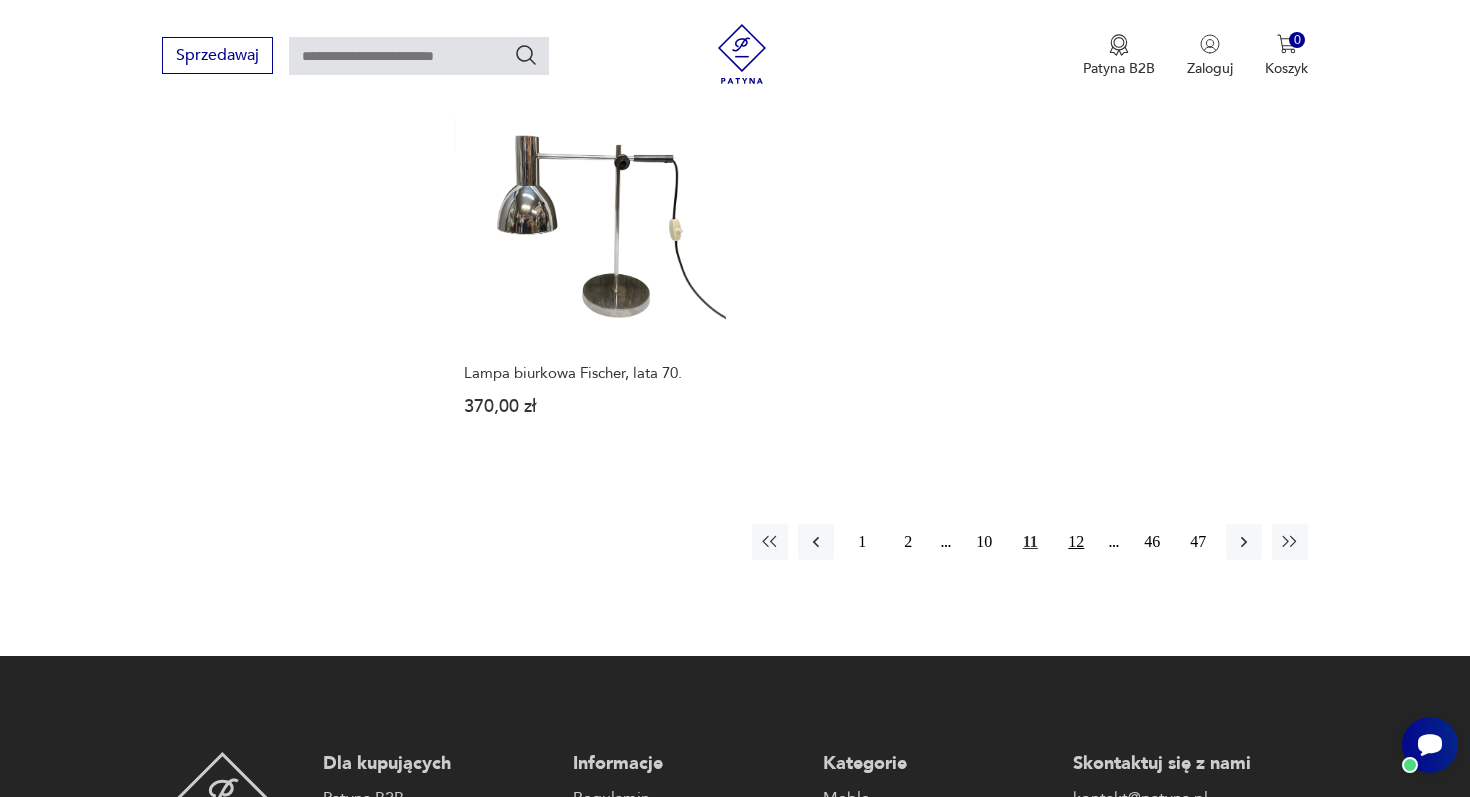 click on "12" at bounding box center [1076, 542] 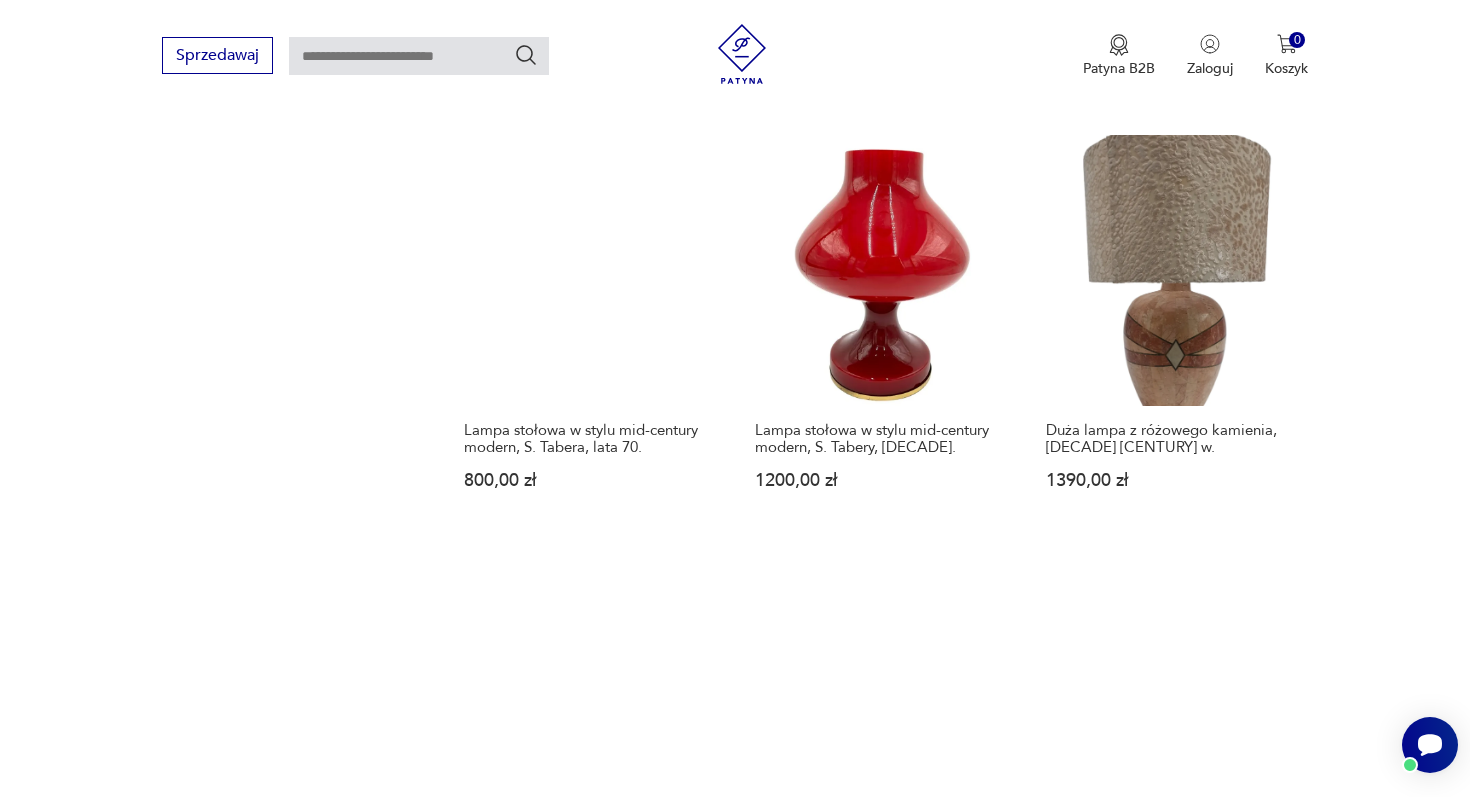 scroll, scrollTop: 2510, scrollLeft: 0, axis: vertical 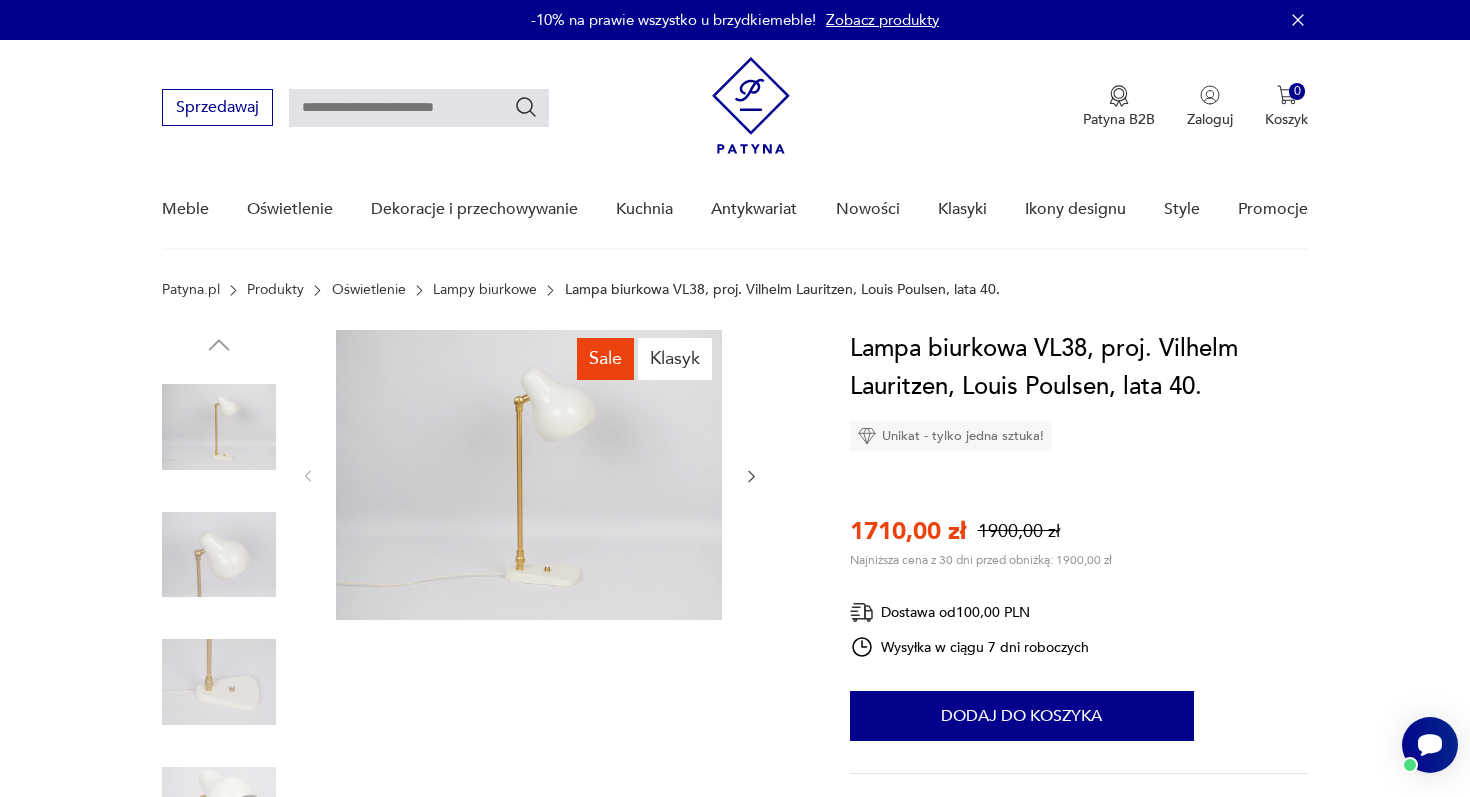 click at bounding box center (0, 0) 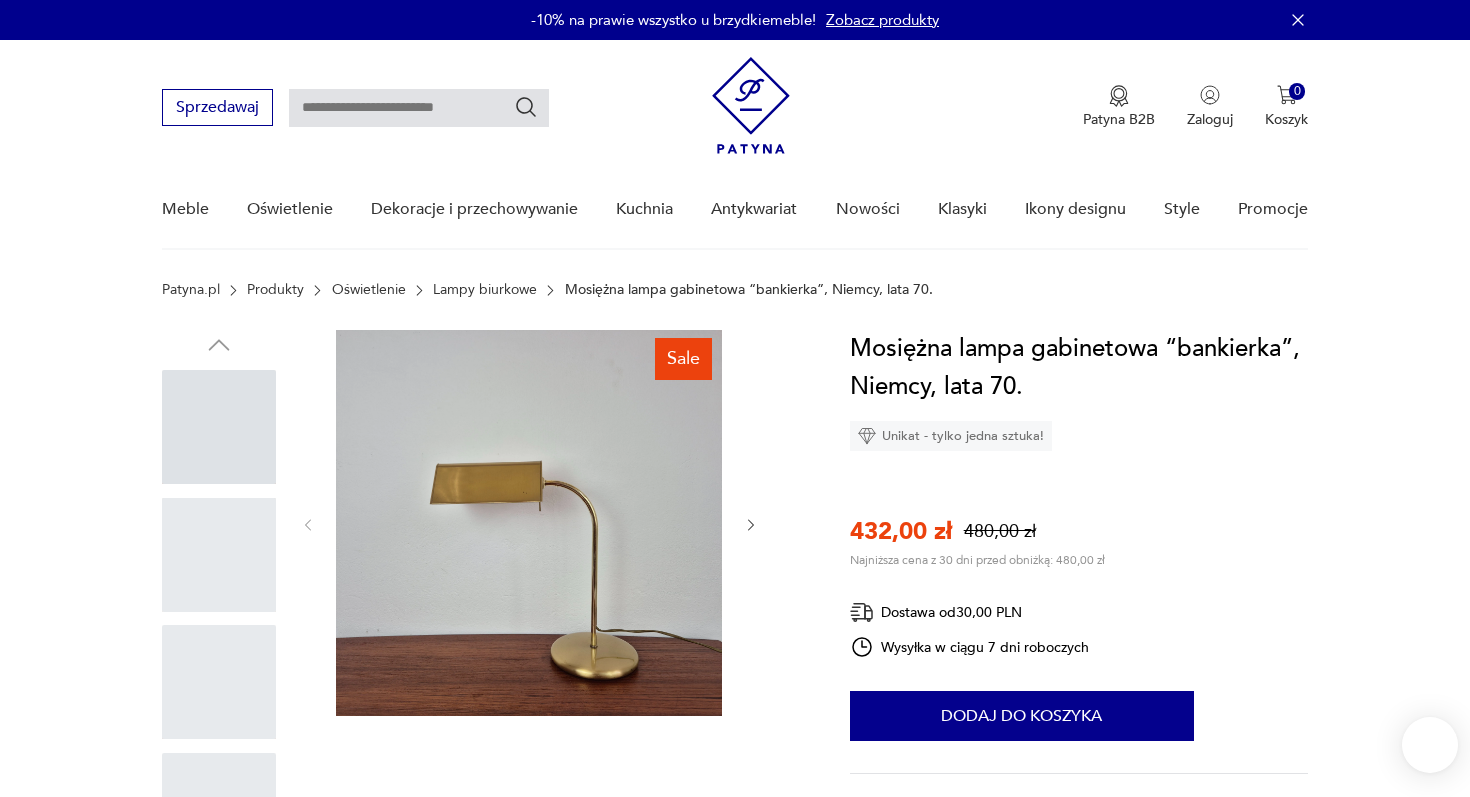 scroll, scrollTop: 0, scrollLeft: 0, axis: both 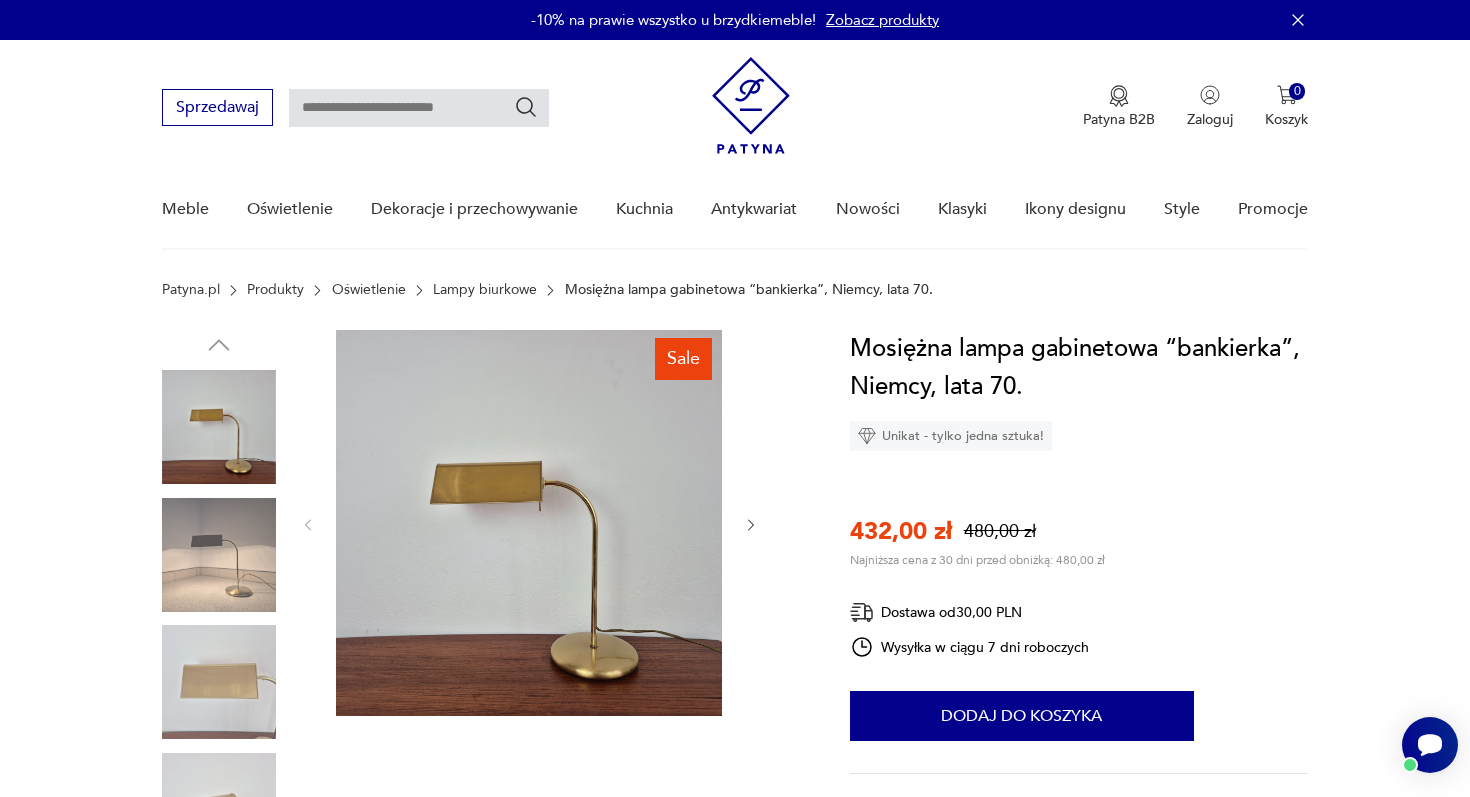 click at bounding box center (0, 0) 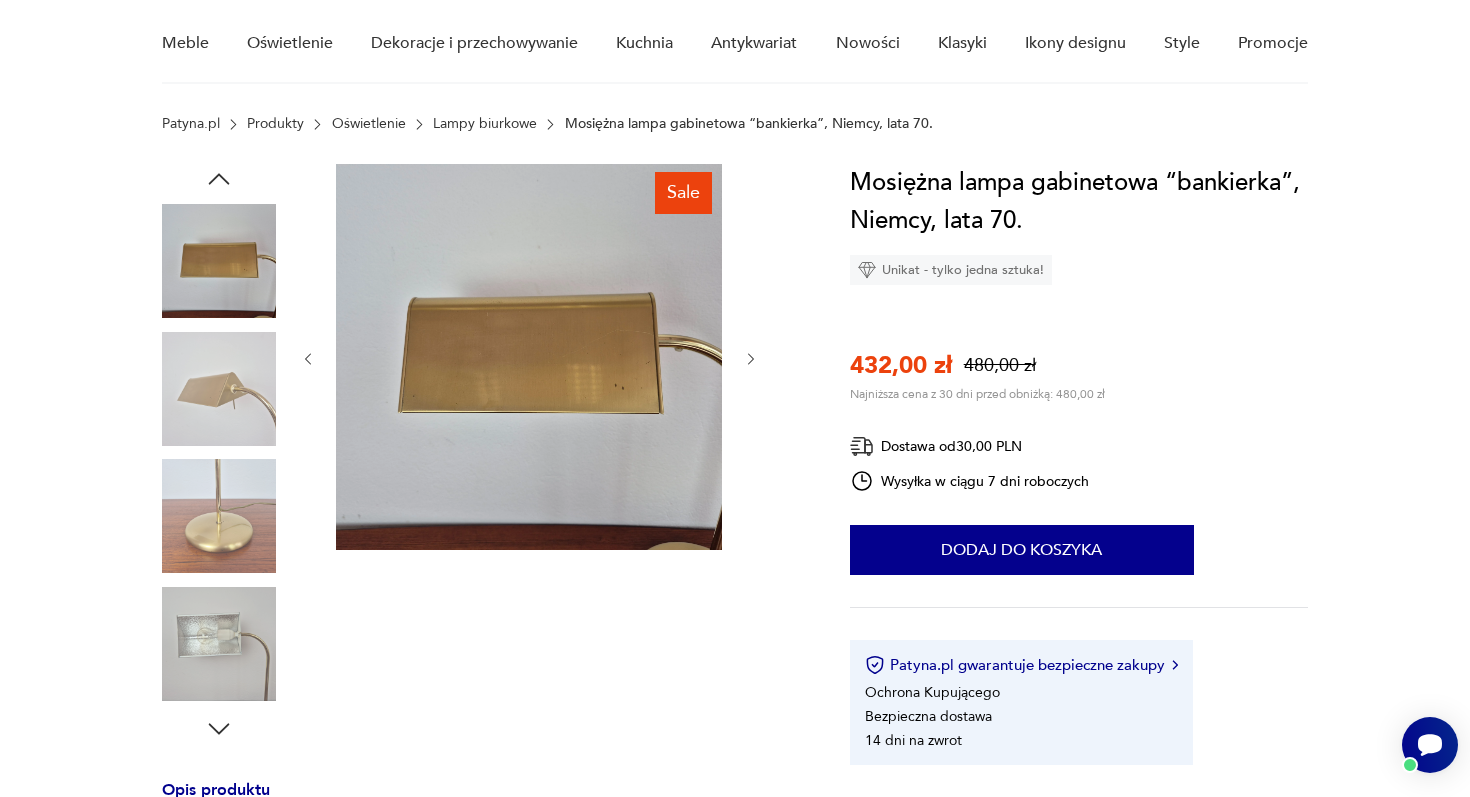 scroll, scrollTop: 179, scrollLeft: 0, axis: vertical 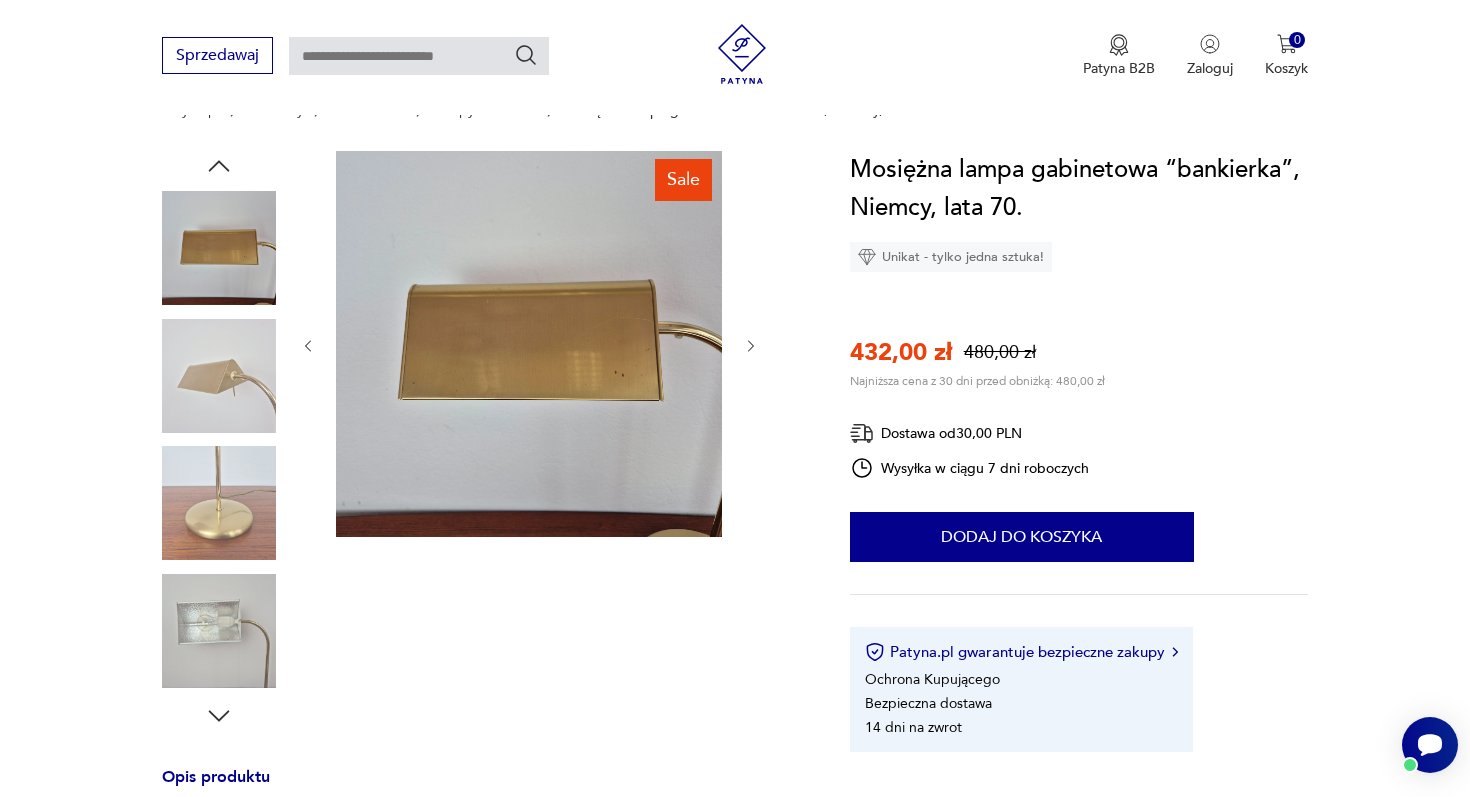 click at bounding box center [0, 0] 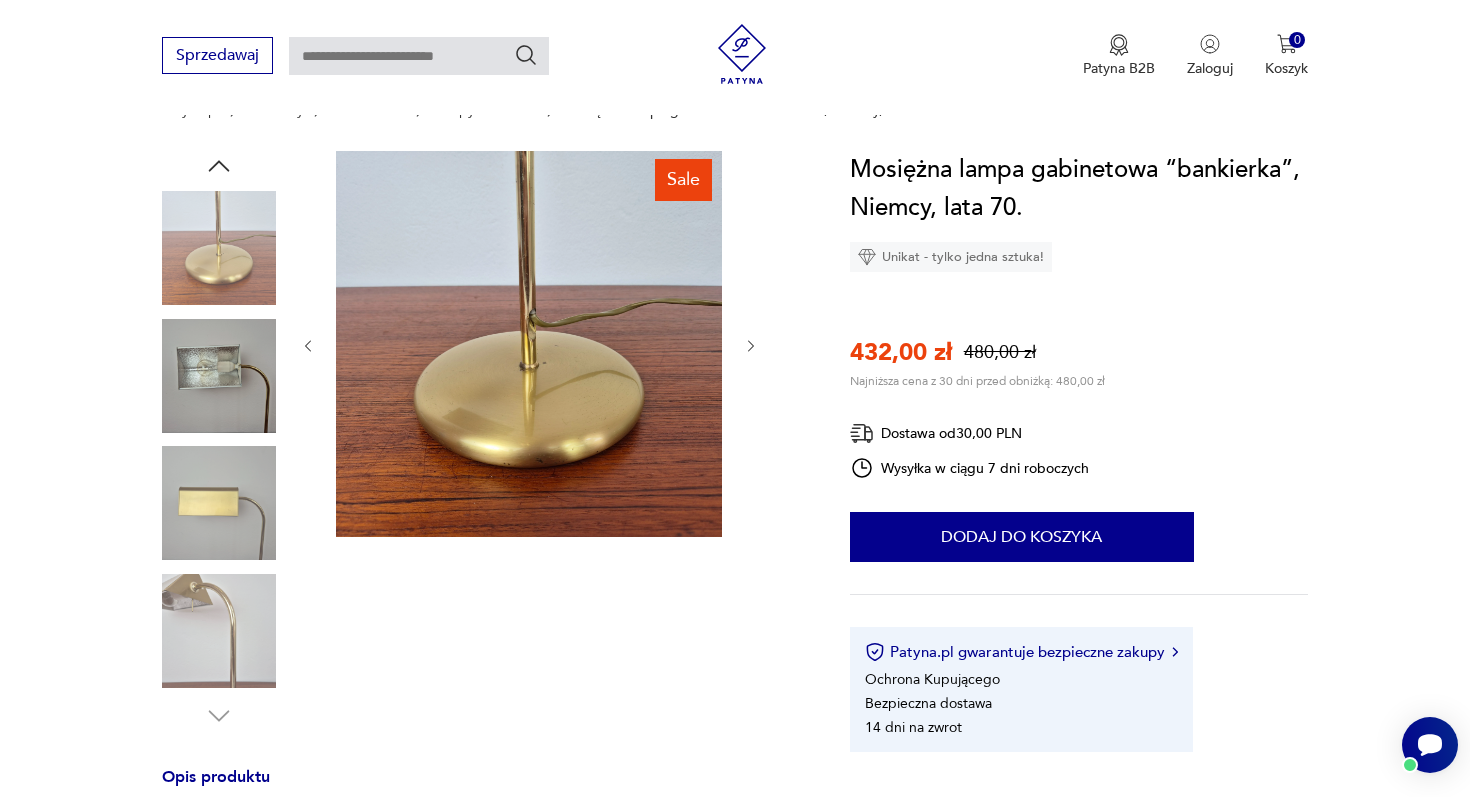 click at bounding box center [0, 0] 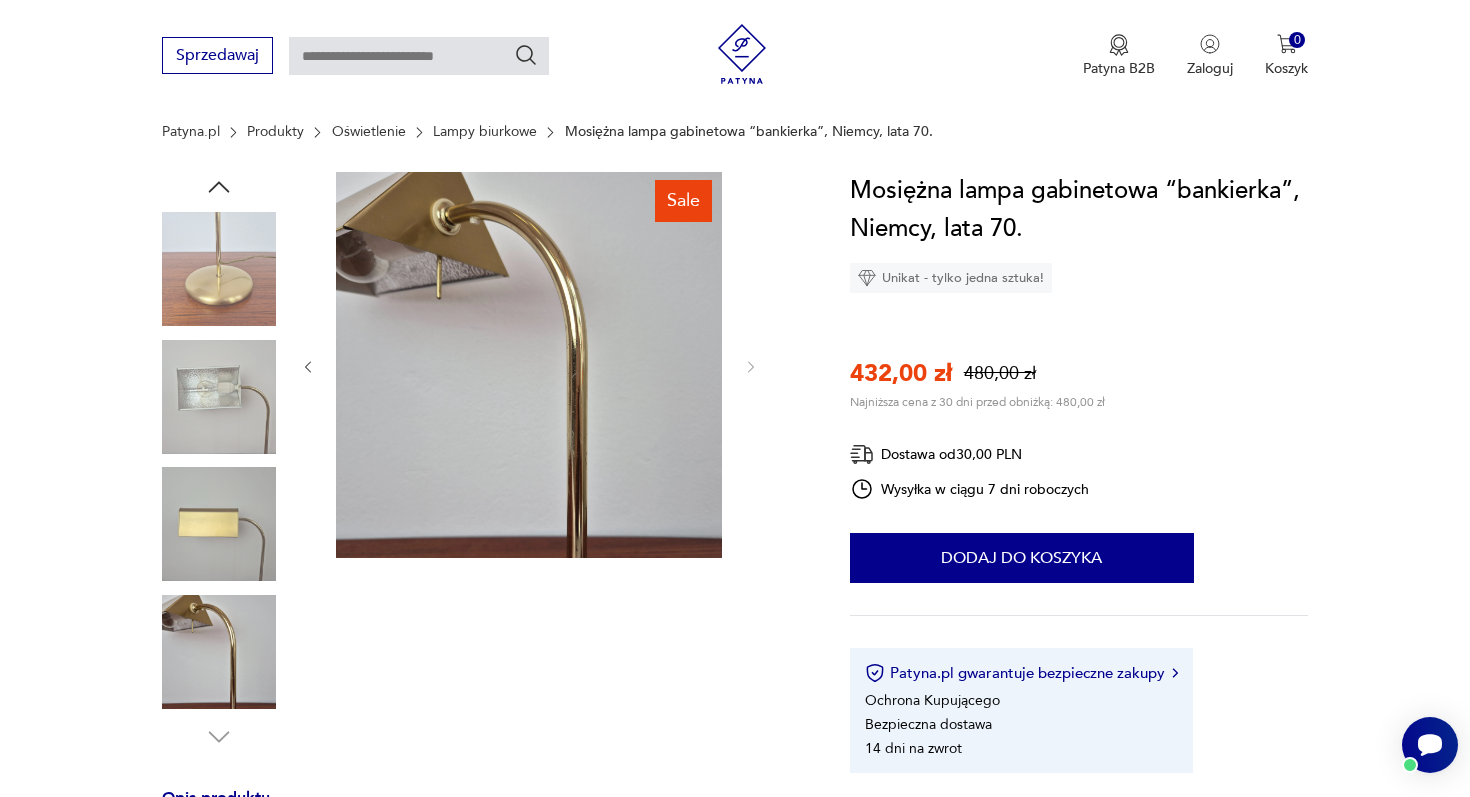 scroll, scrollTop: 298, scrollLeft: 0, axis: vertical 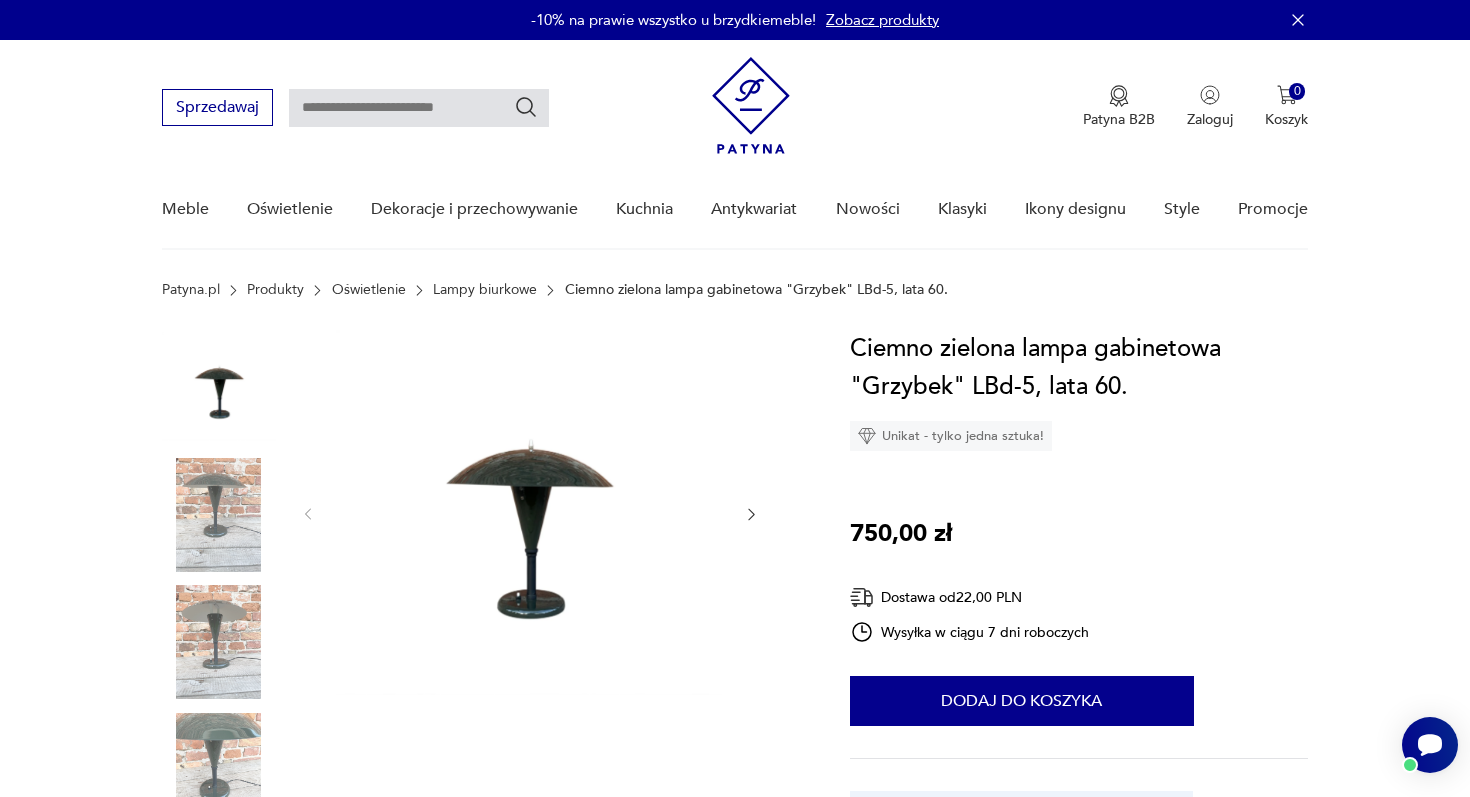 click at bounding box center [0, 0] 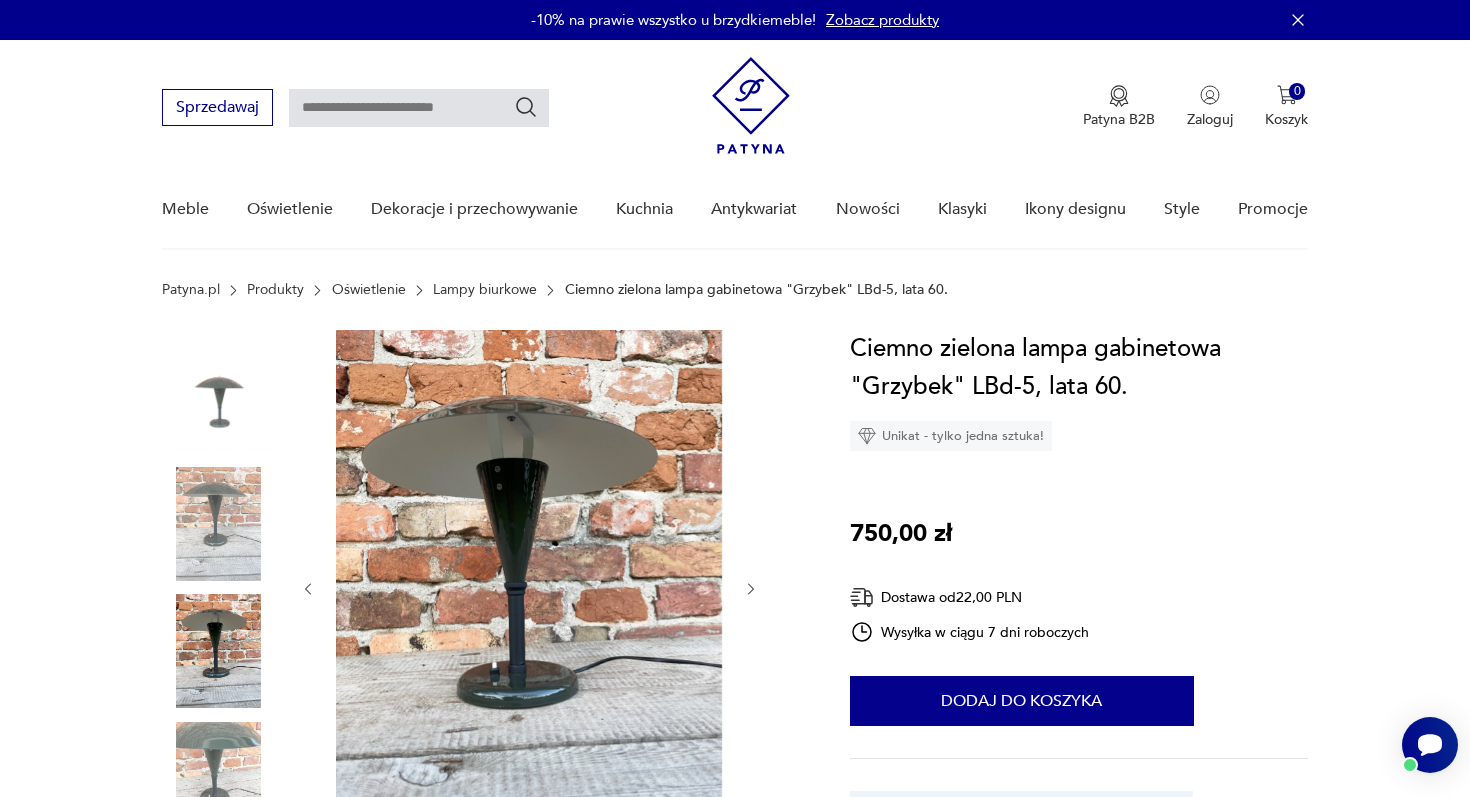 click at bounding box center [0, 0] 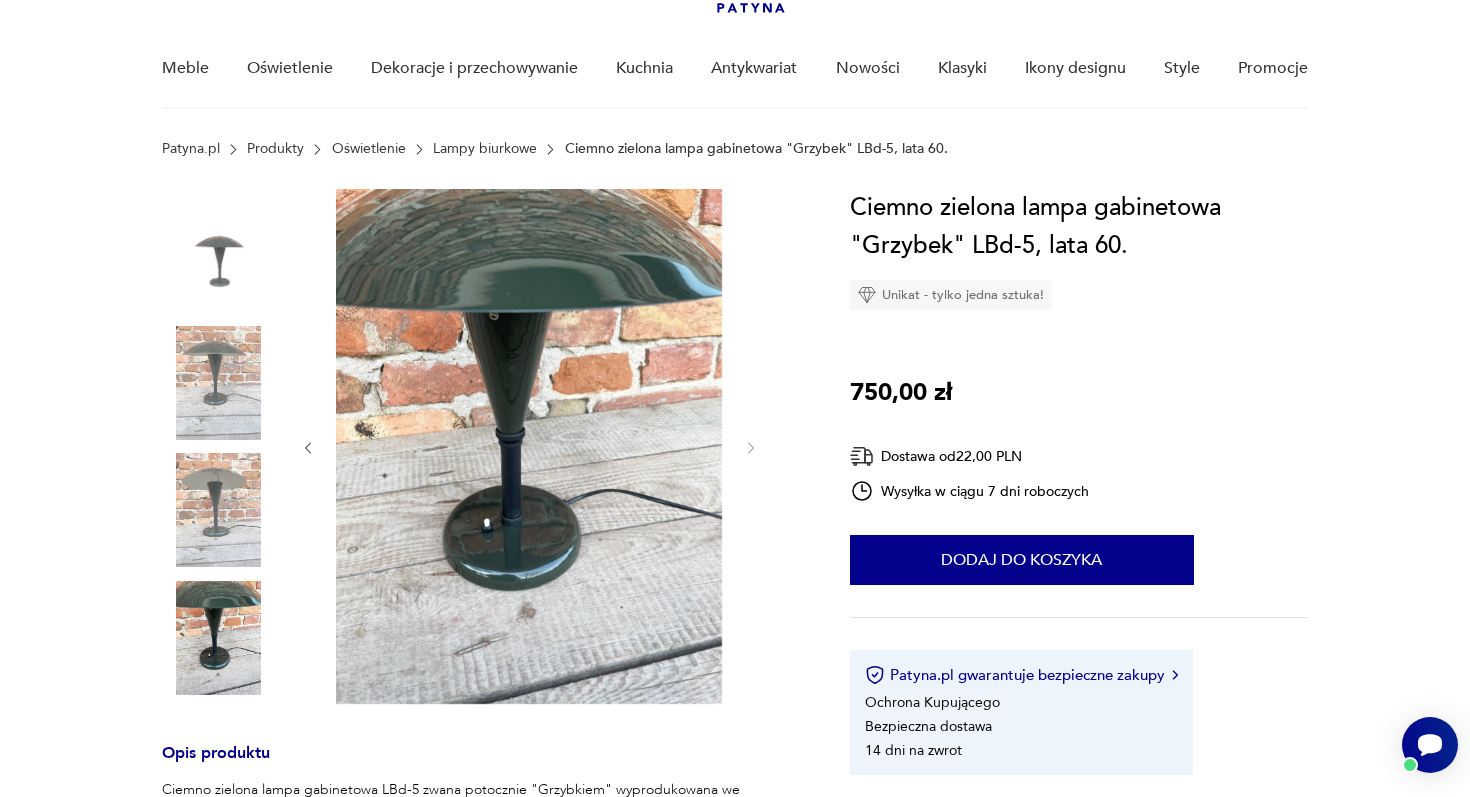 scroll, scrollTop: 81, scrollLeft: 0, axis: vertical 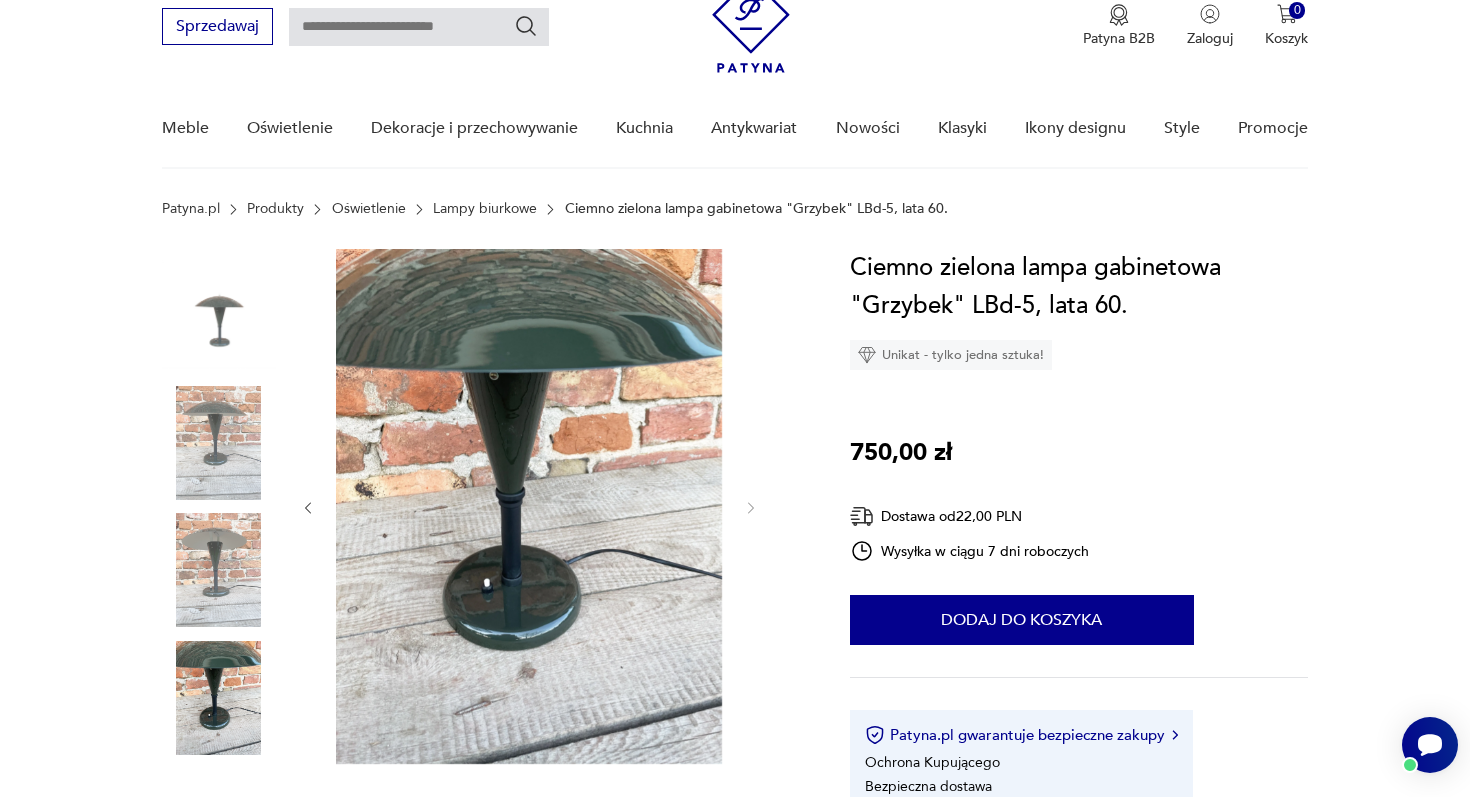 click at bounding box center (219, 315) 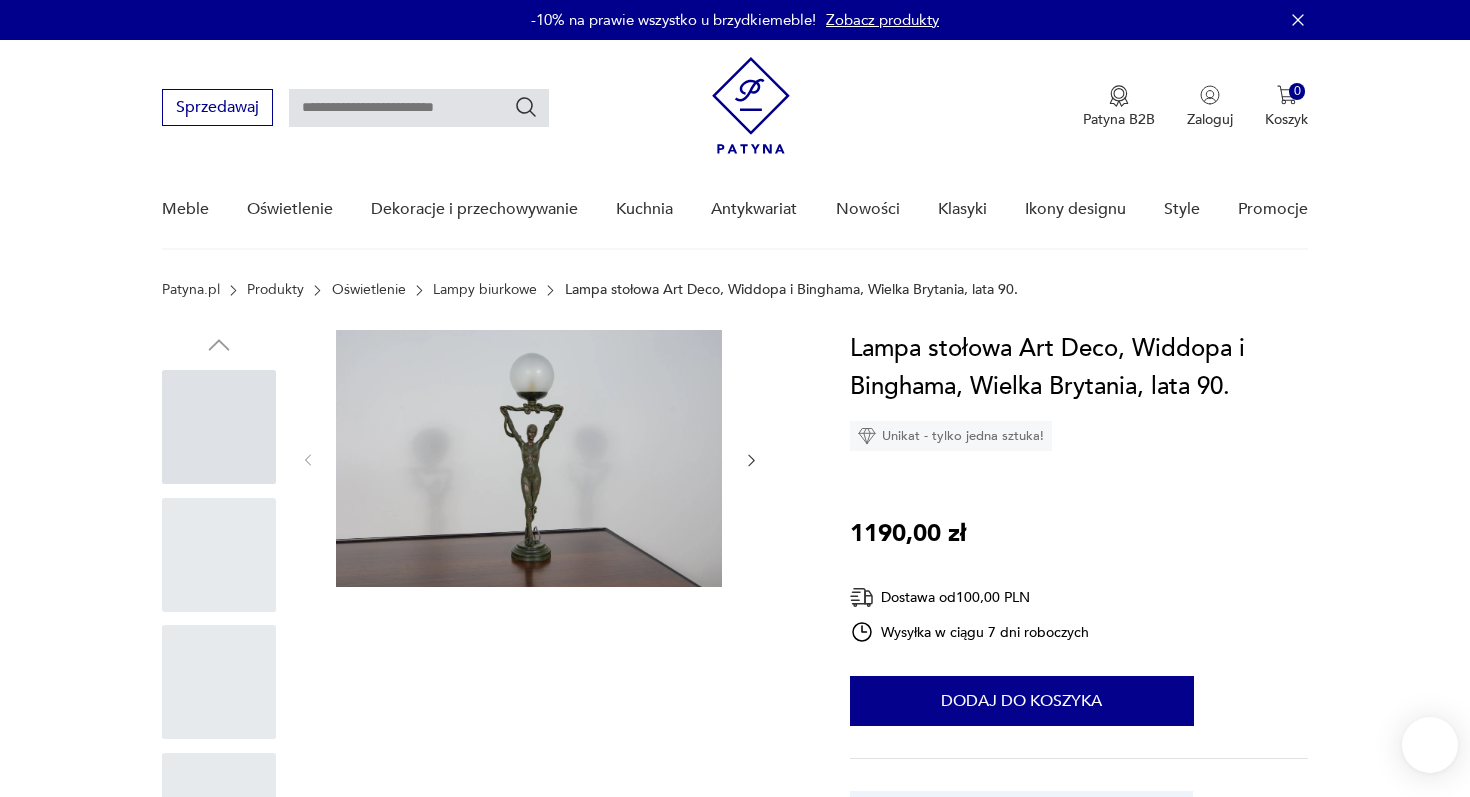 scroll, scrollTop: 0, scrollLeft: 0, axis: both 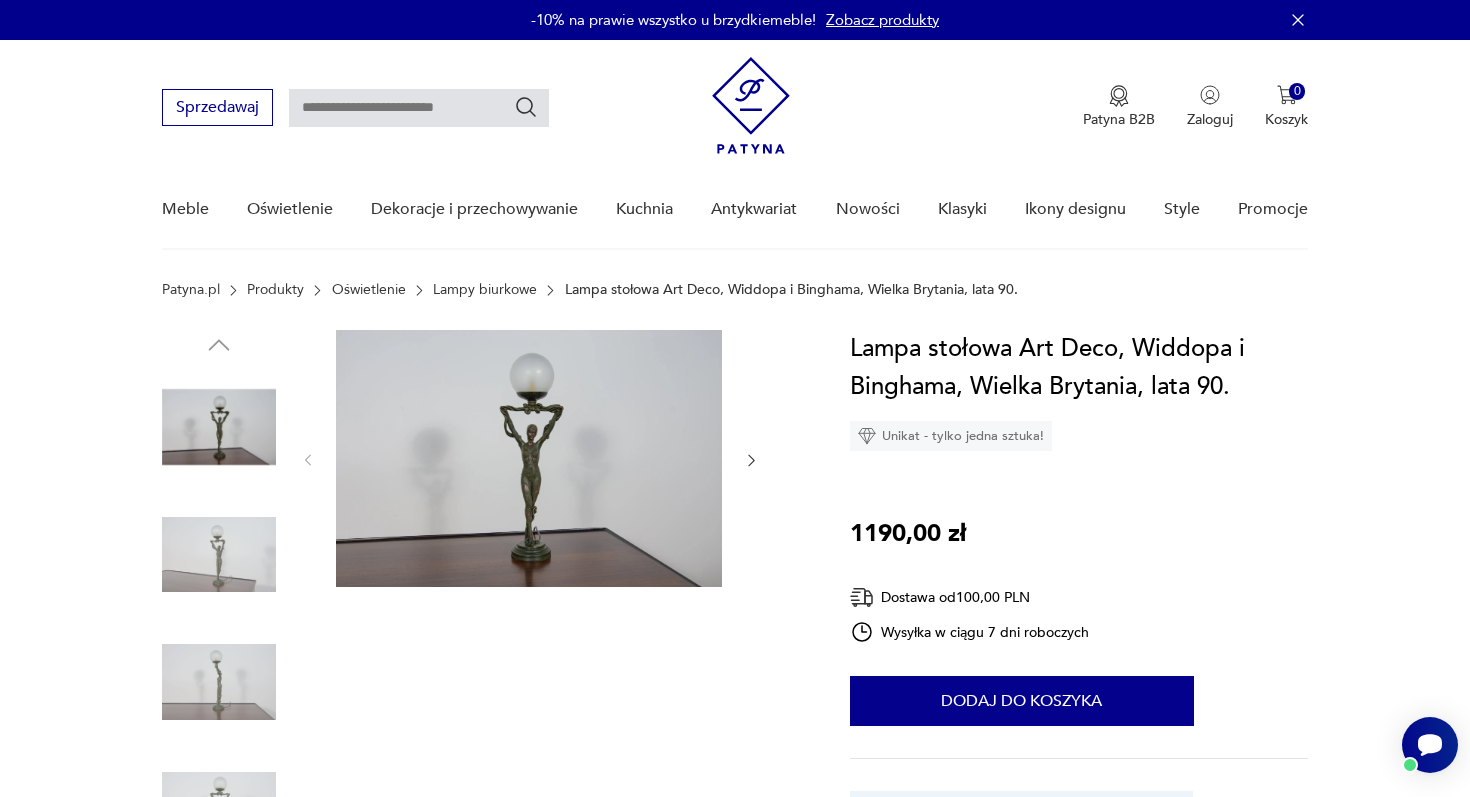 click at bounding box center [219, 555] 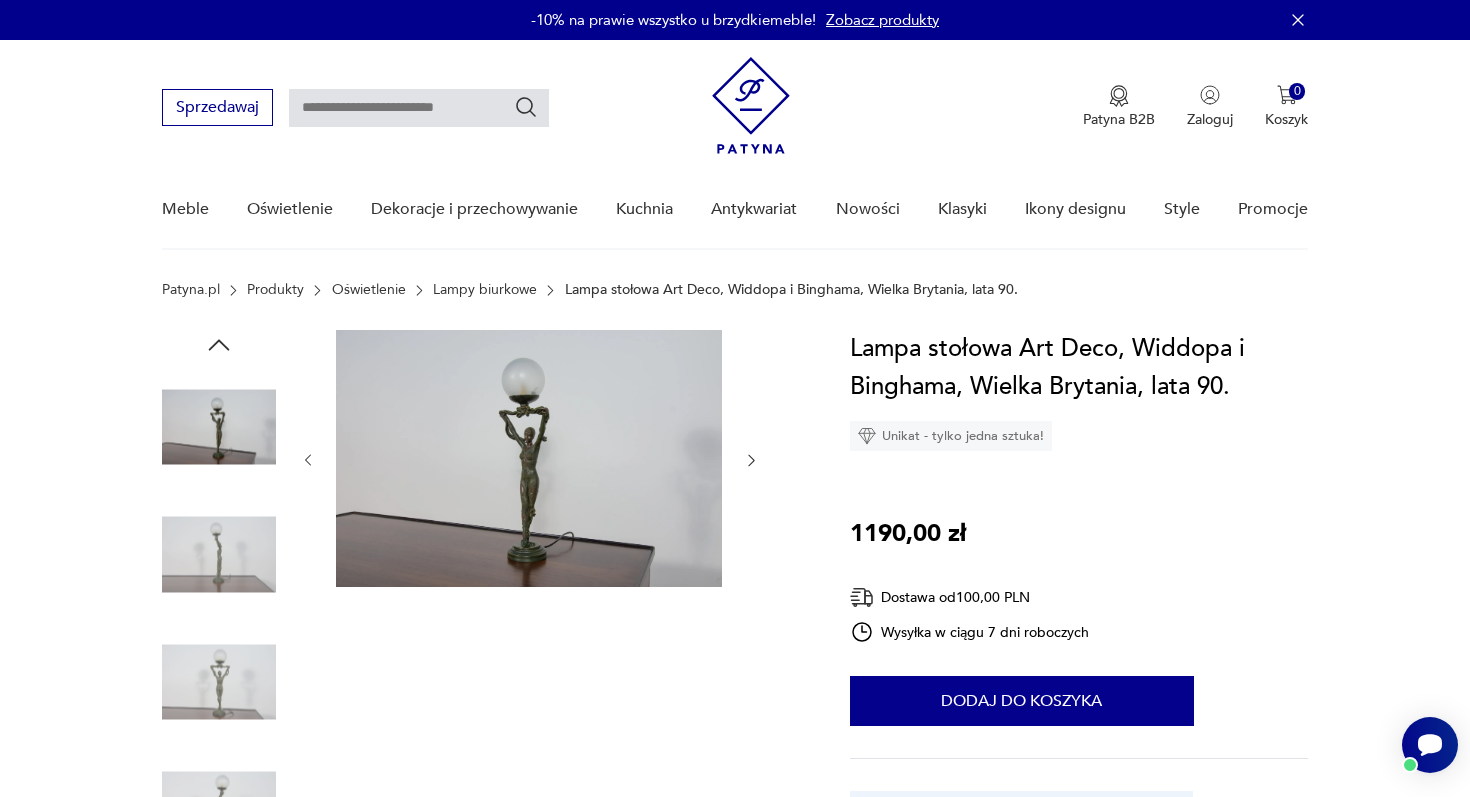 click at bounding box center (0, 0) 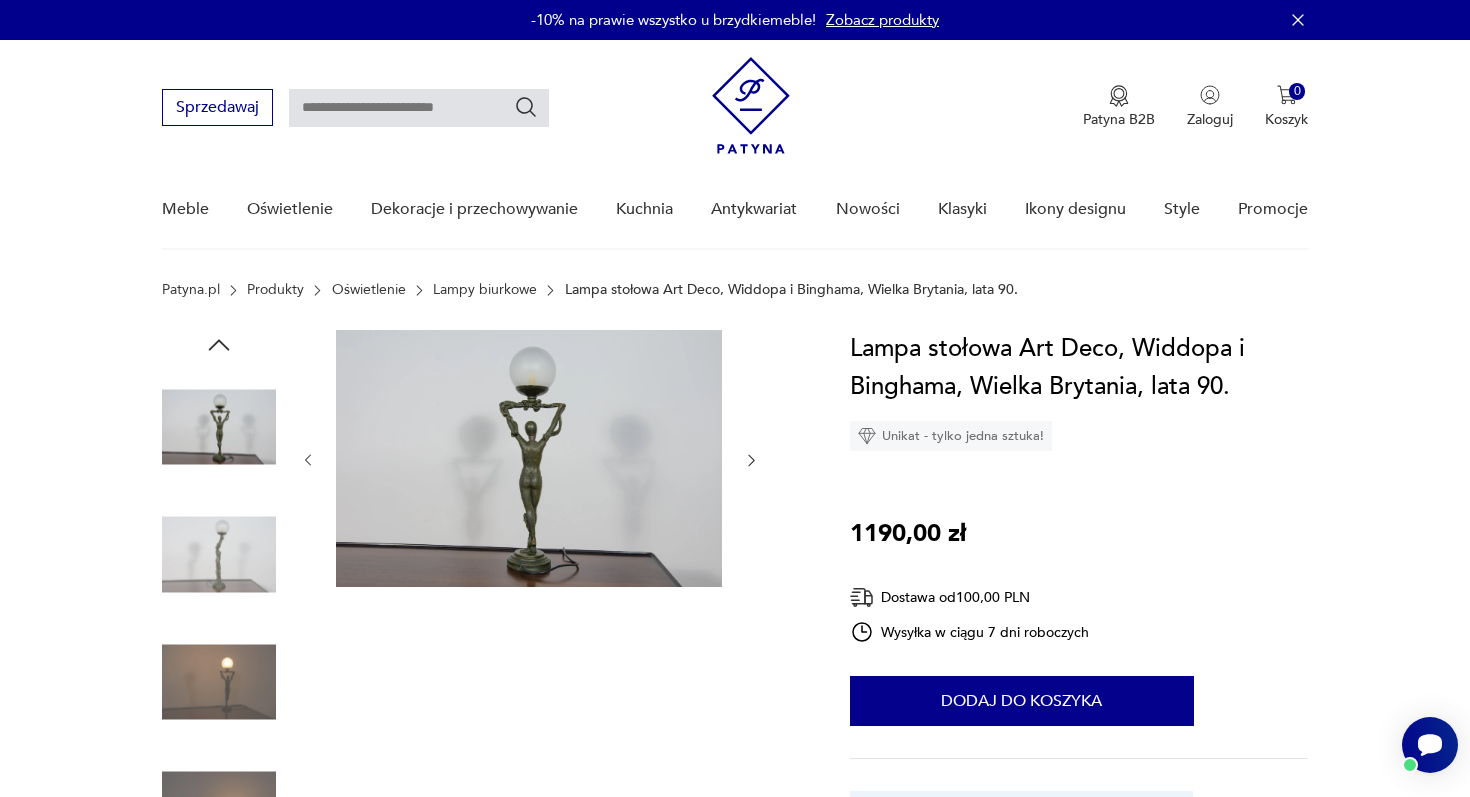 click at bounding box center [0, 0] 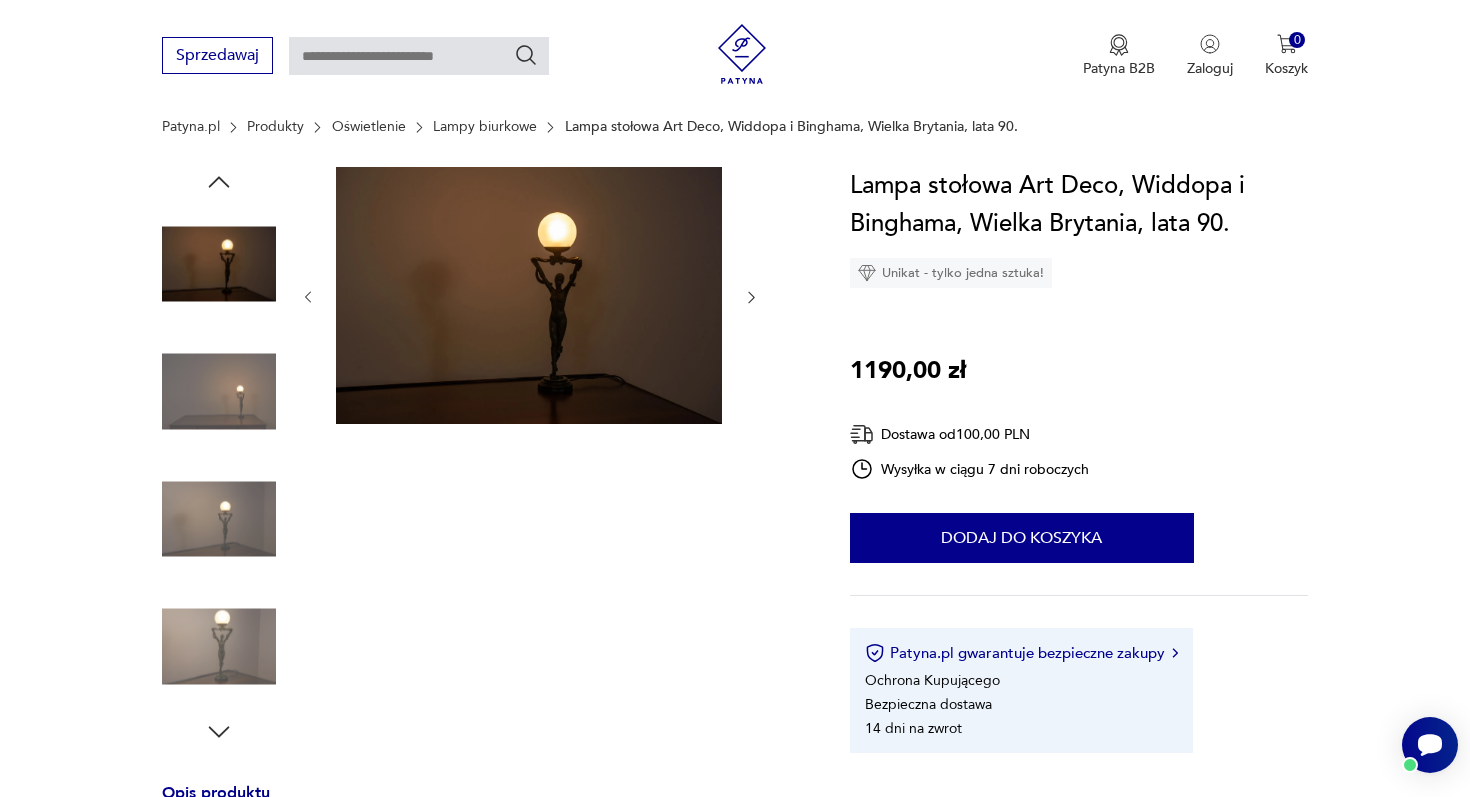 scroll, scrollTop: 505, scrollLeft: 0, axis: vertical 